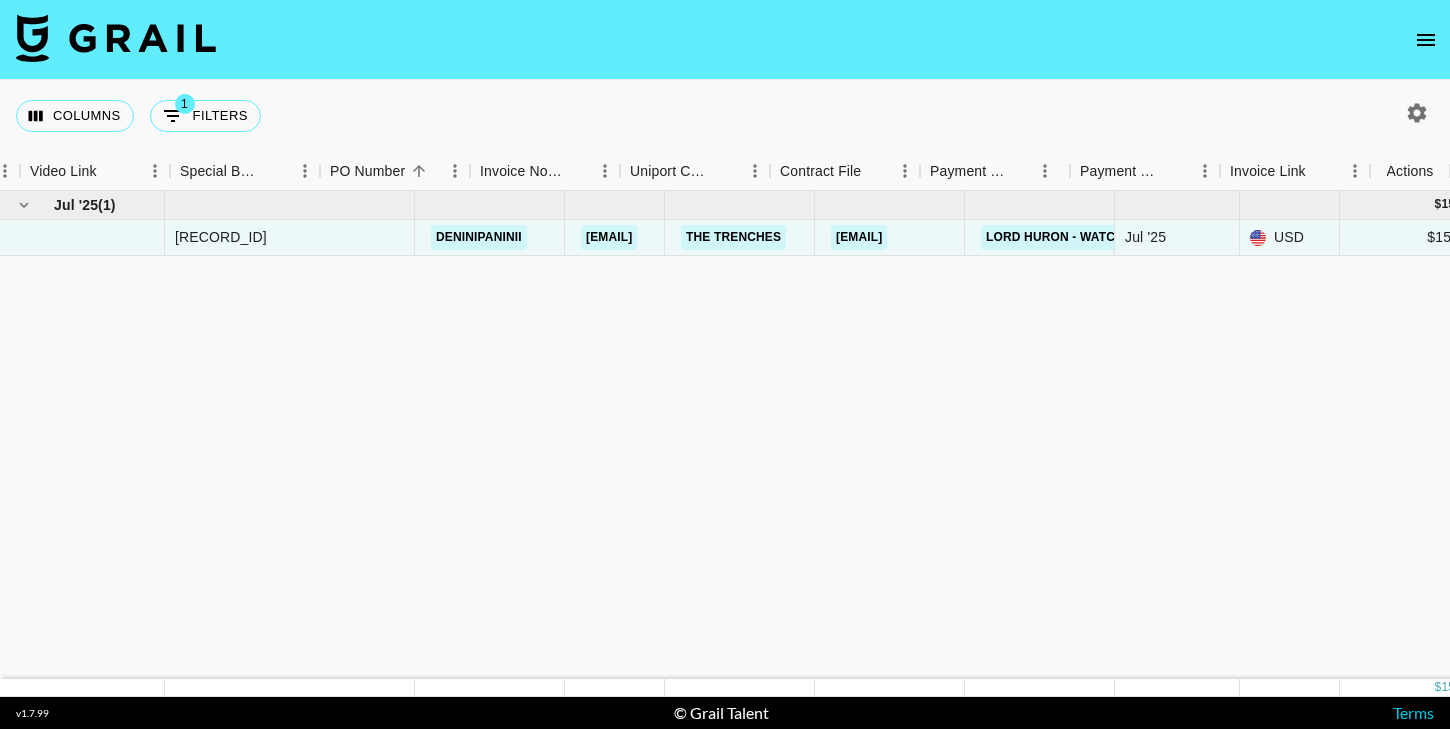 scroll, scrollTop: 0, scrollLeft: 0, axis: both 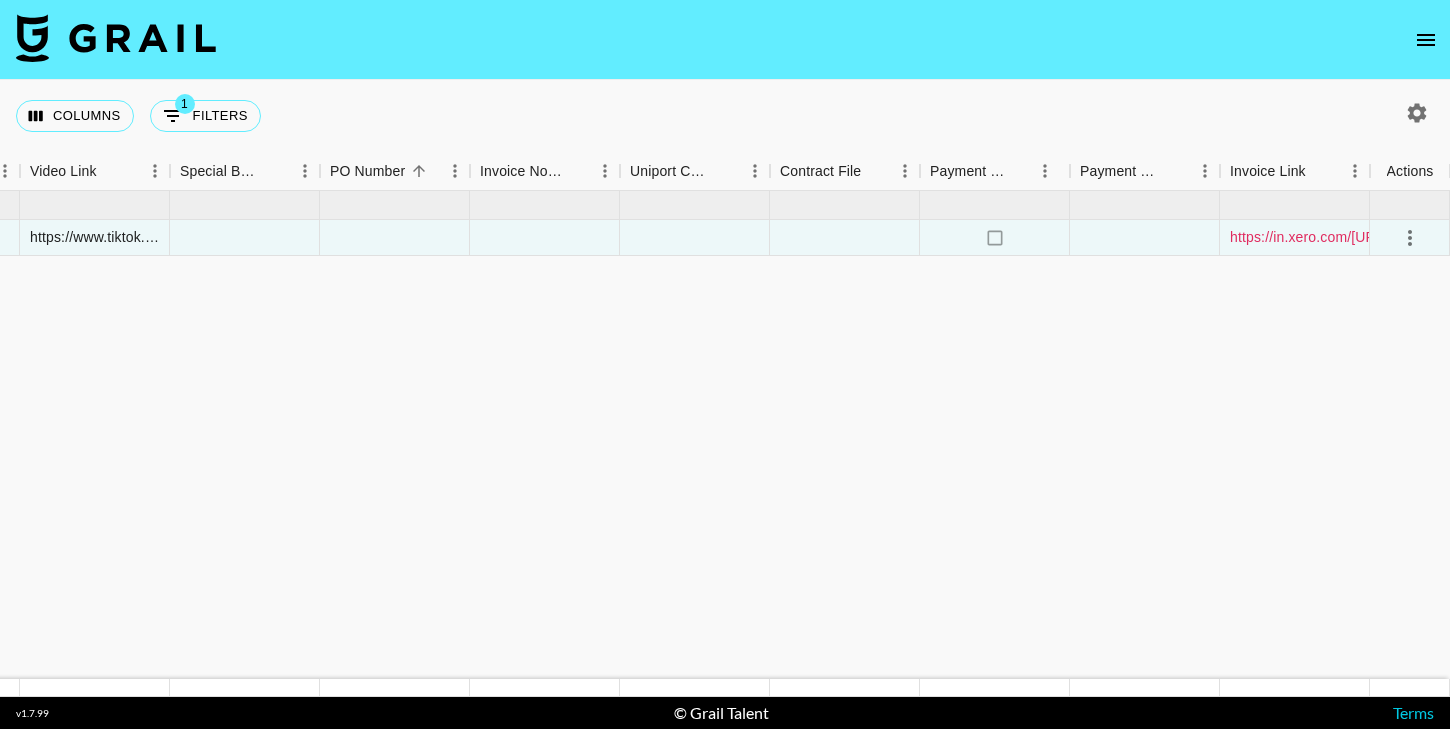 click on "https://in.xero.com/NkZdGeYUpc8fejyF2hqJDBzqHMMf0kX8j51IWcvp" at bounding box center [1353, 237] 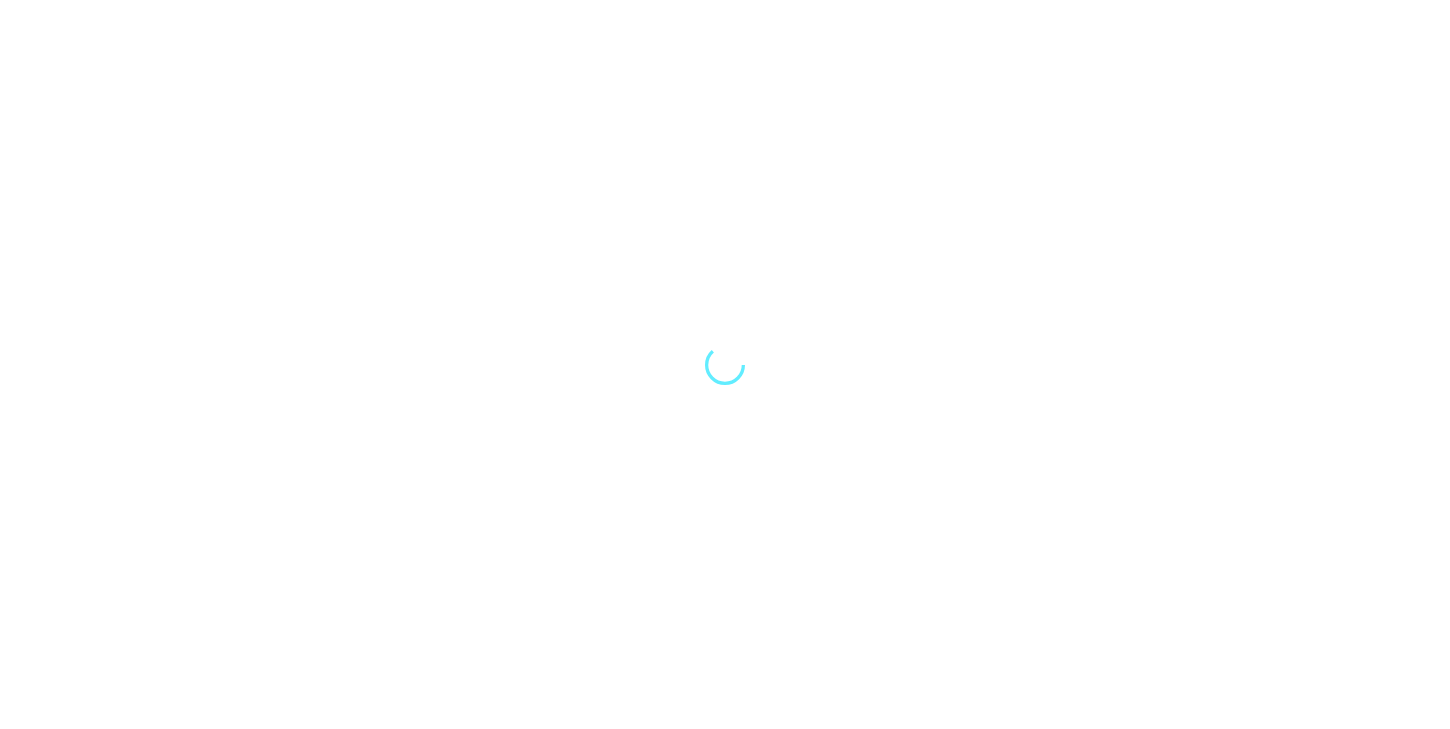 scroll, scrollTop: 0, scrollLeft: 0, axis: both 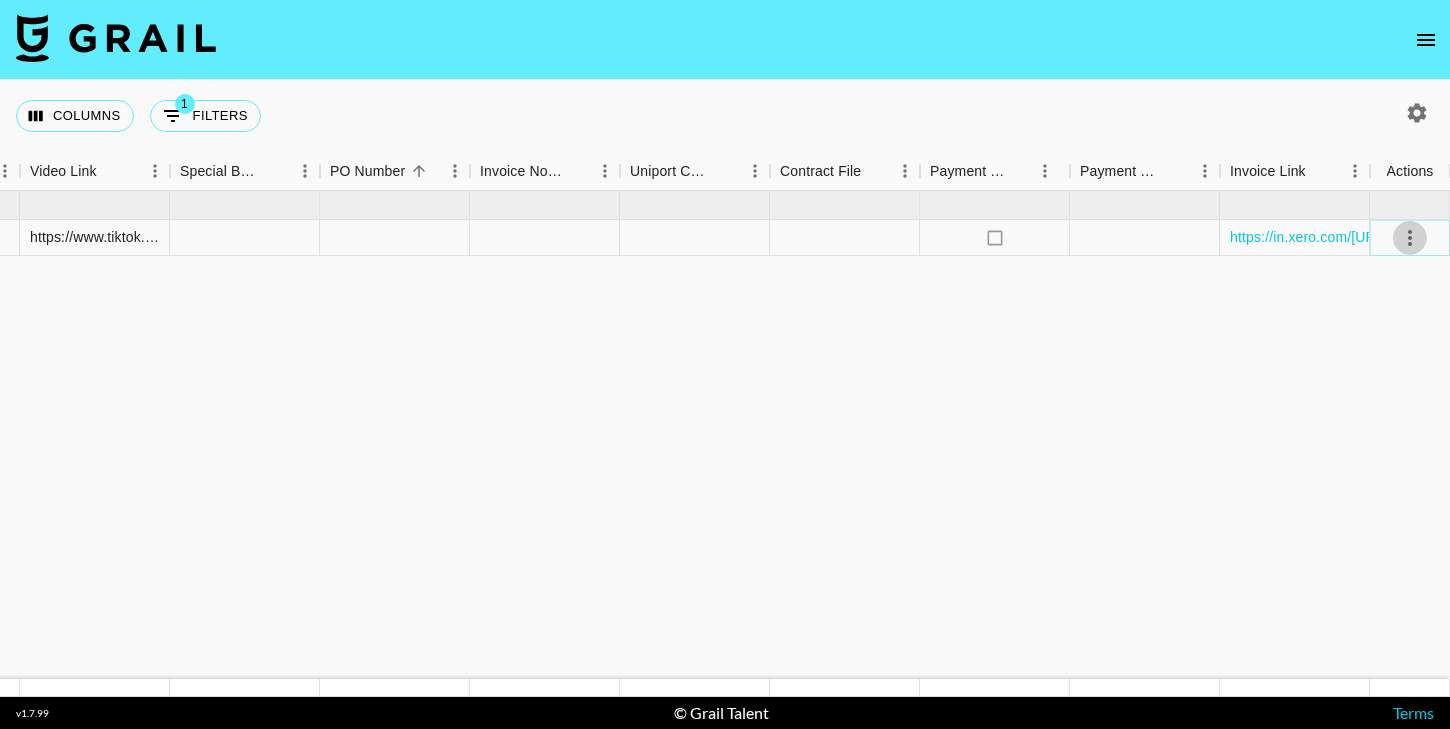 click 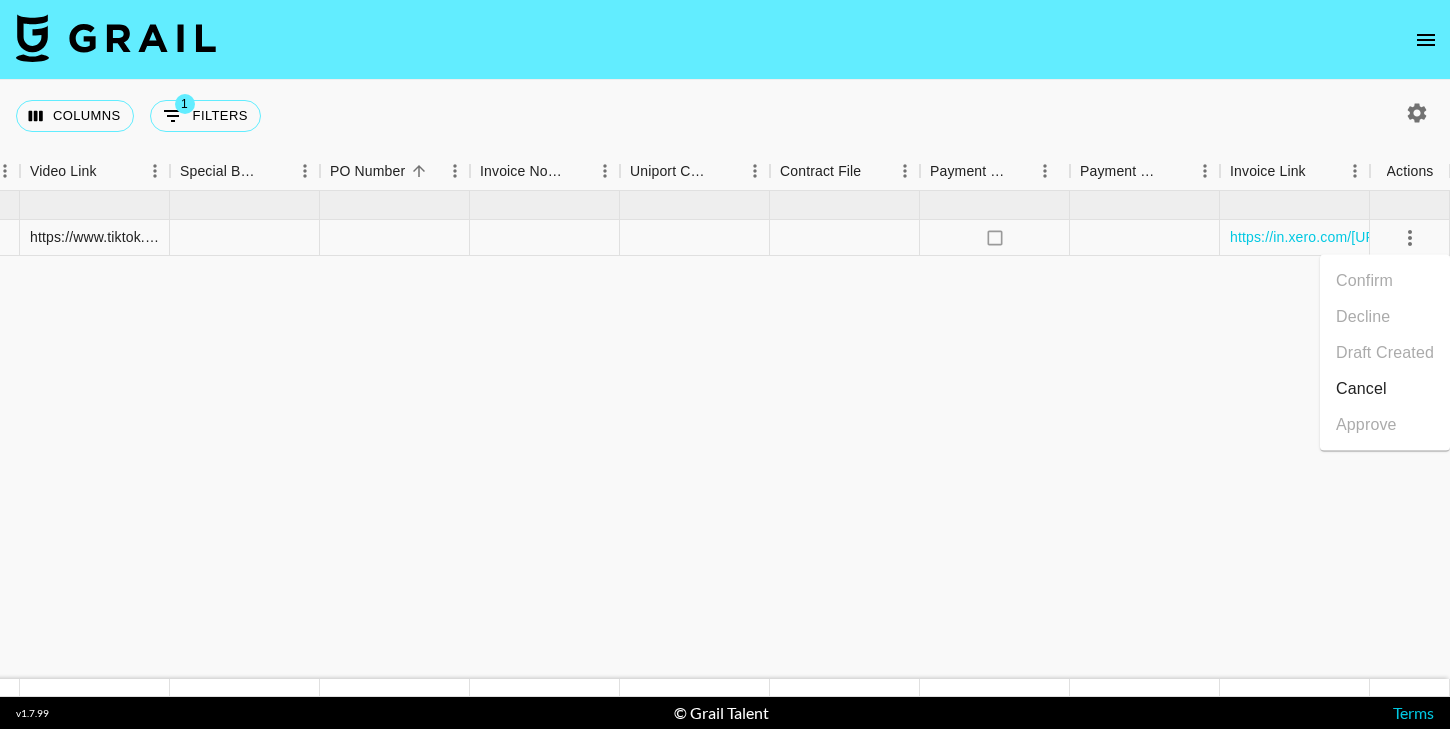 click on "Jul '25  ( 1 ) $ 150.00 $ 14.64 recBYdx6dk8f1VmKu deninipaninii mady.cuellar@grail-talent.com The Trenches natalie@the-trenches.com Lord Huron - Watch Me Go Jul '25  USD $150.00 no $14.64 approved https://www.tiktok.com/@deninipaninii/video/7533299347178425631 no https://in.xero.com/NkZdGeYUpc8fejyF2hqJDBzqHMMf0kX8j51IWcvp" at bounding box center (-210, 435) 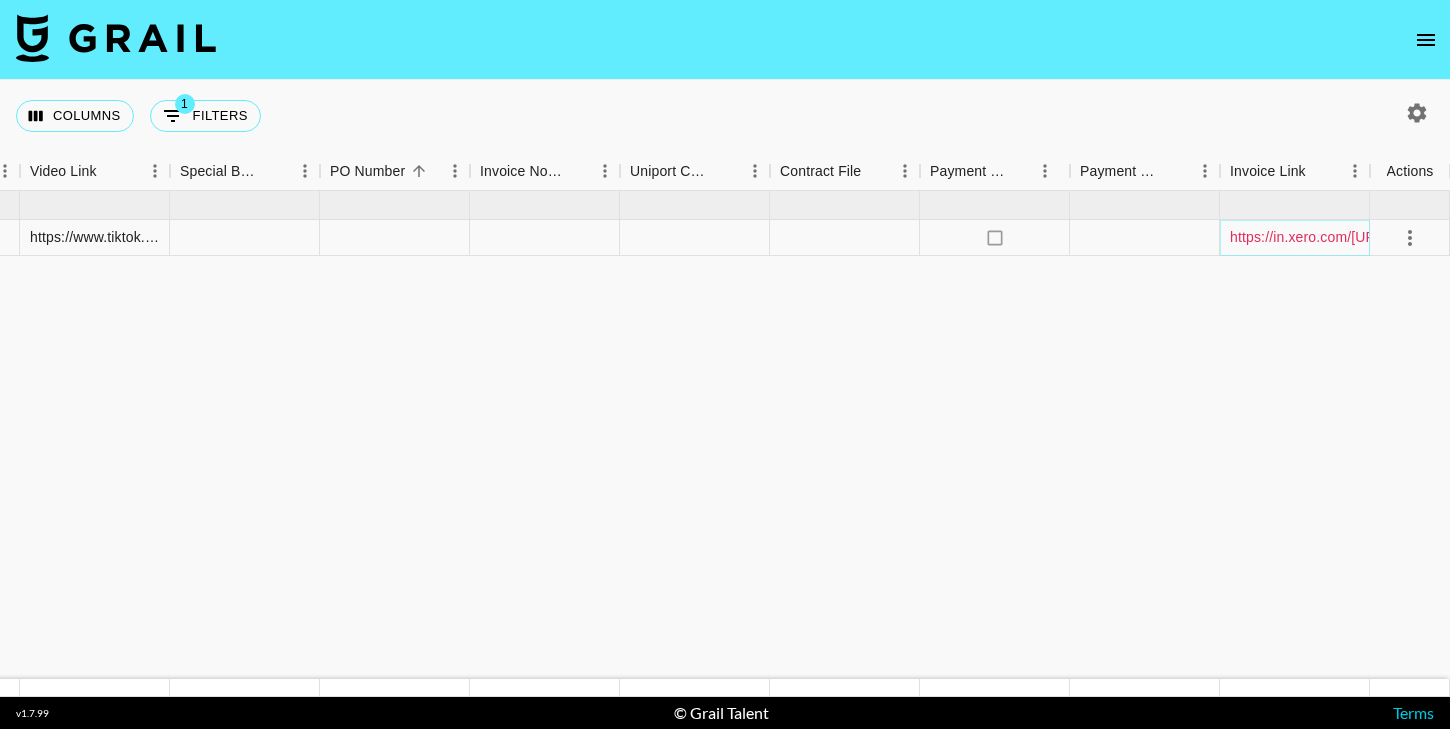 click on "https://in.xero.com/NkZdGeYUpc8fejyF2hqJDBzqHMMf0kX8j51IWcvp" at bounding box center (1353, 237) 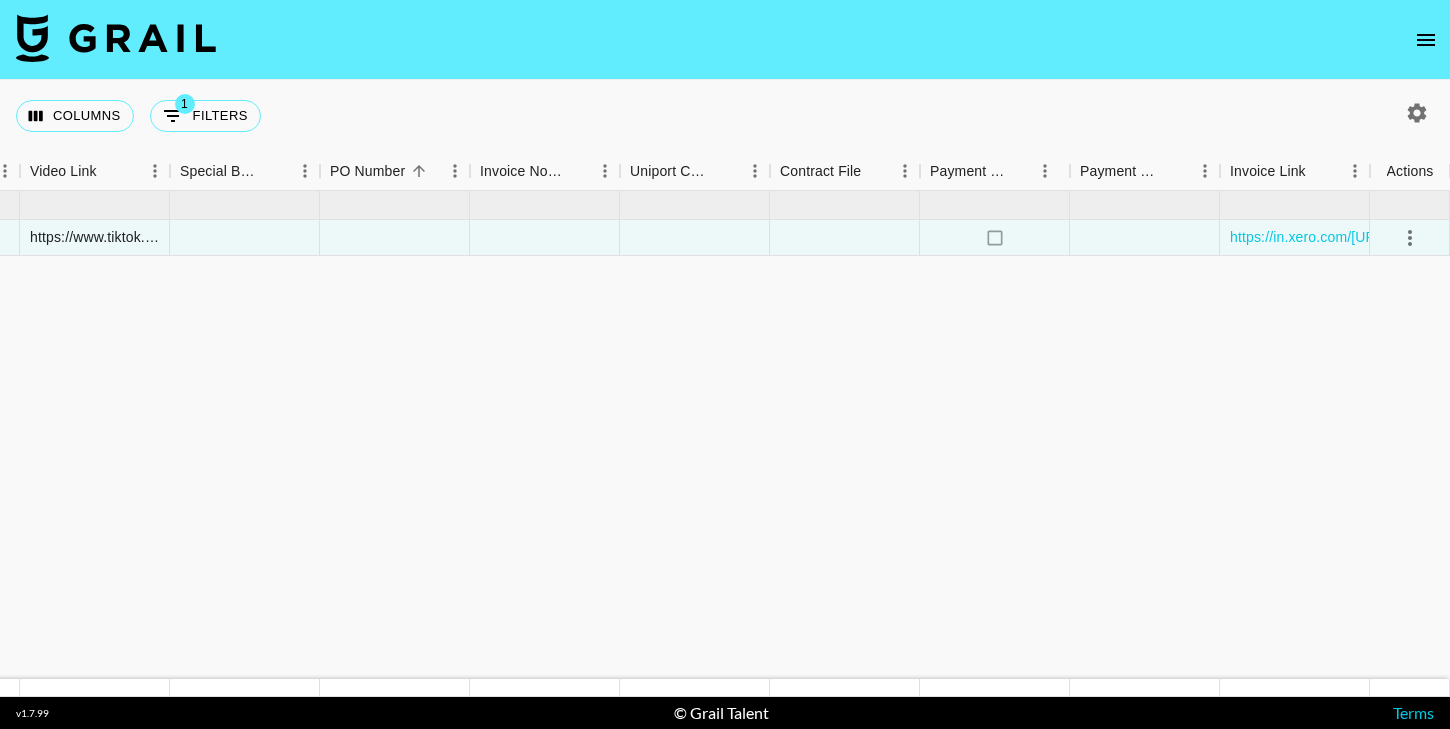 click at bounding box center [116, 38] 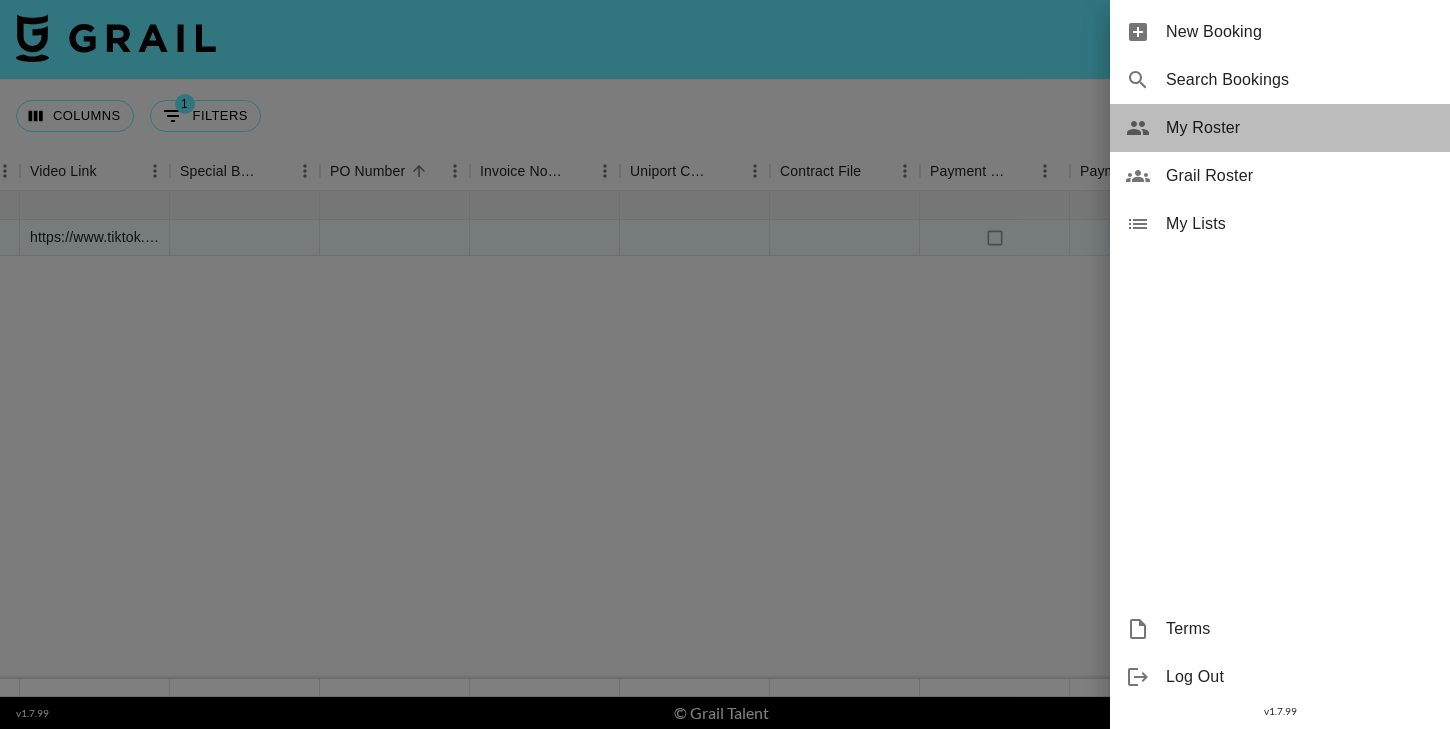 click on "My Roster" at bounding box center [1300, 128] 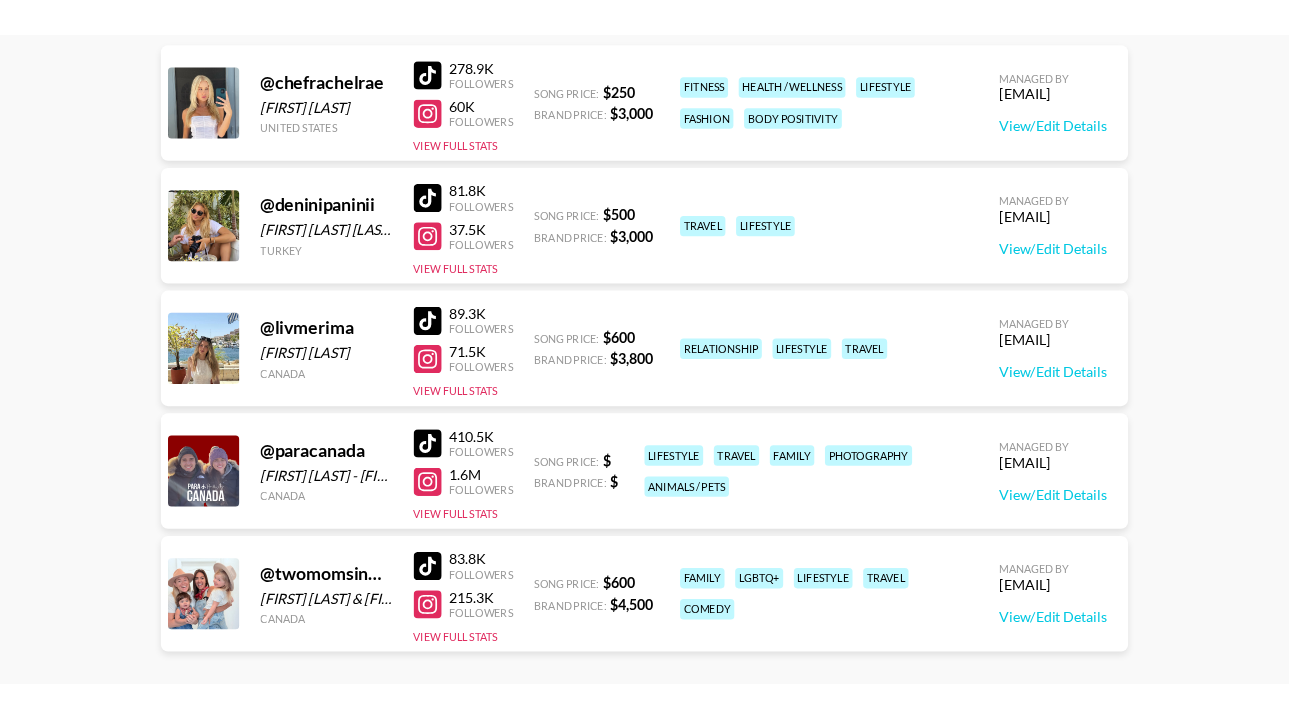 scroll, scrollTop: 393, scrollLeft: 0, axis: vertical 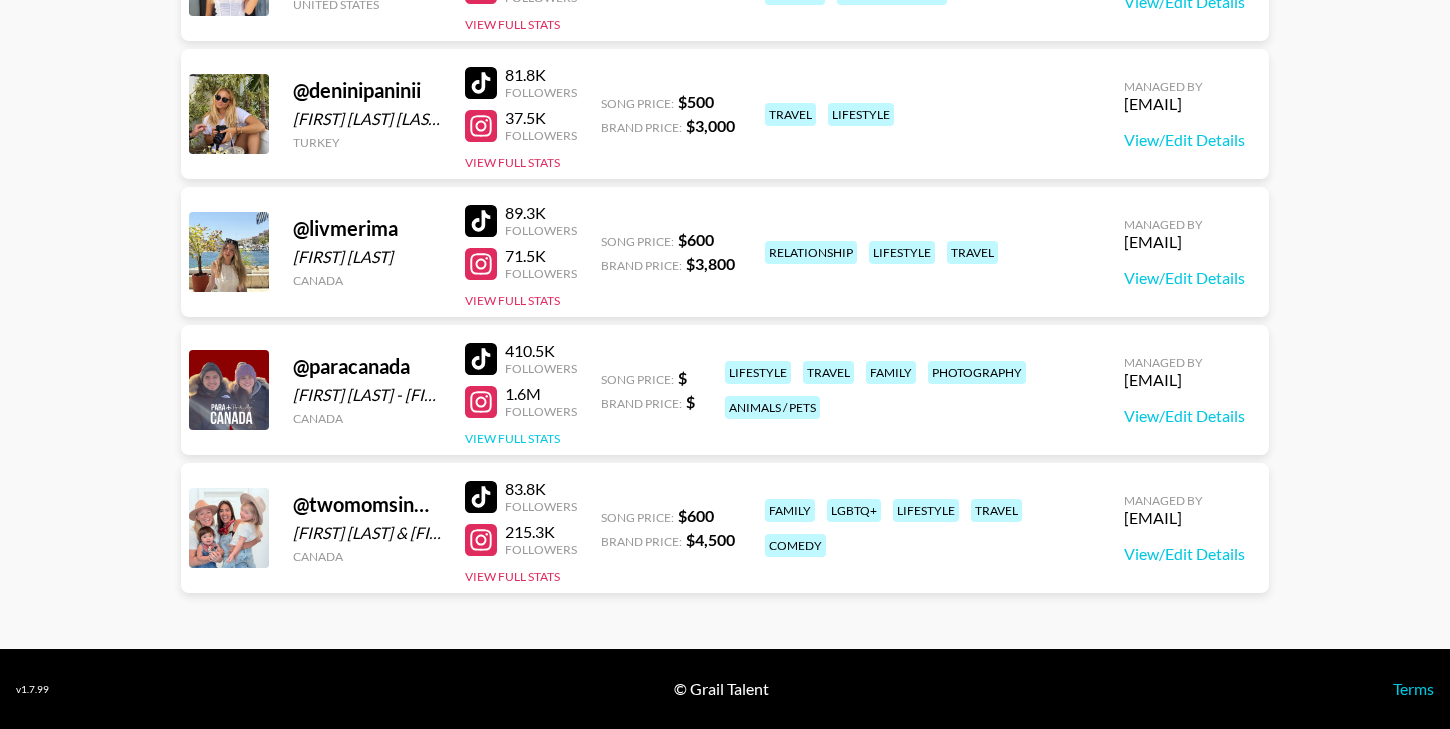 click on "View Full Stats" at bounding box center [512, 438] 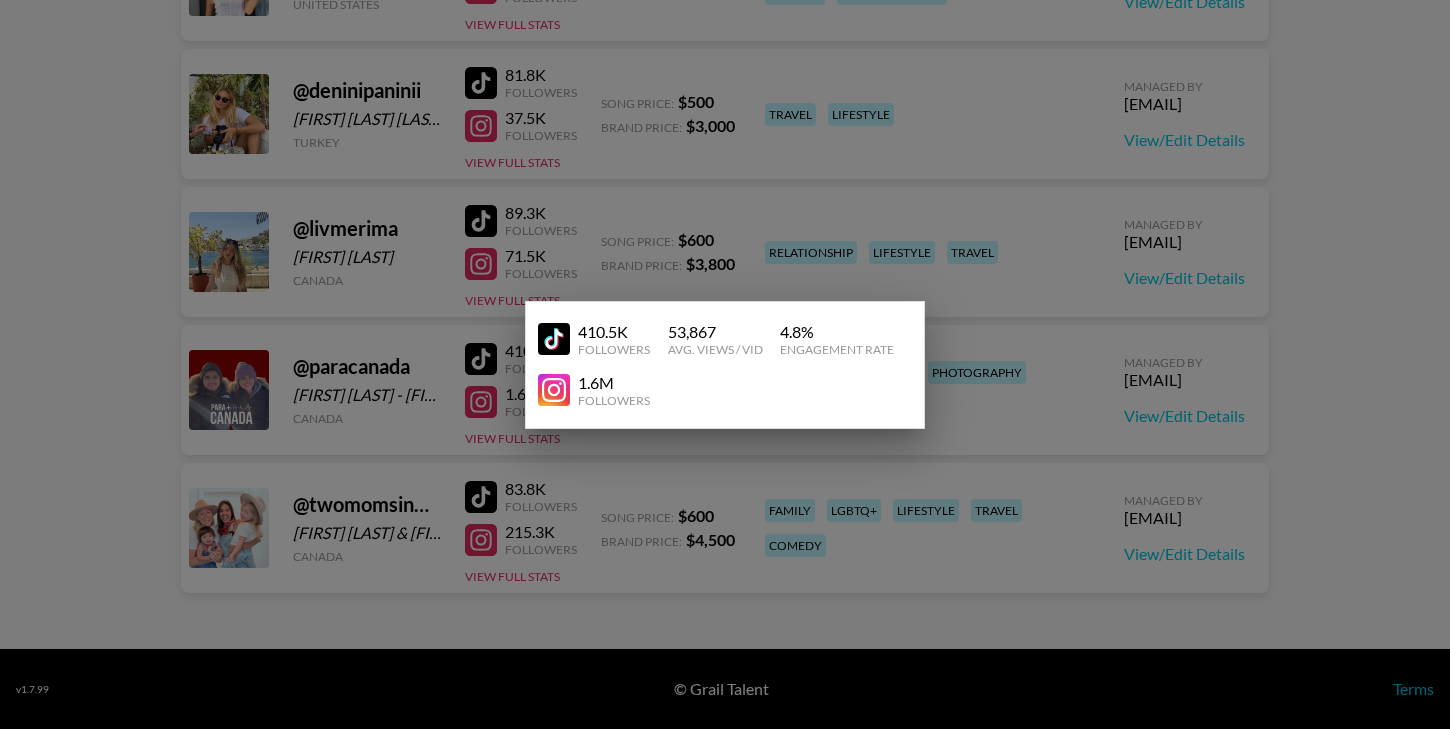 click at bounding box center [725, 364] 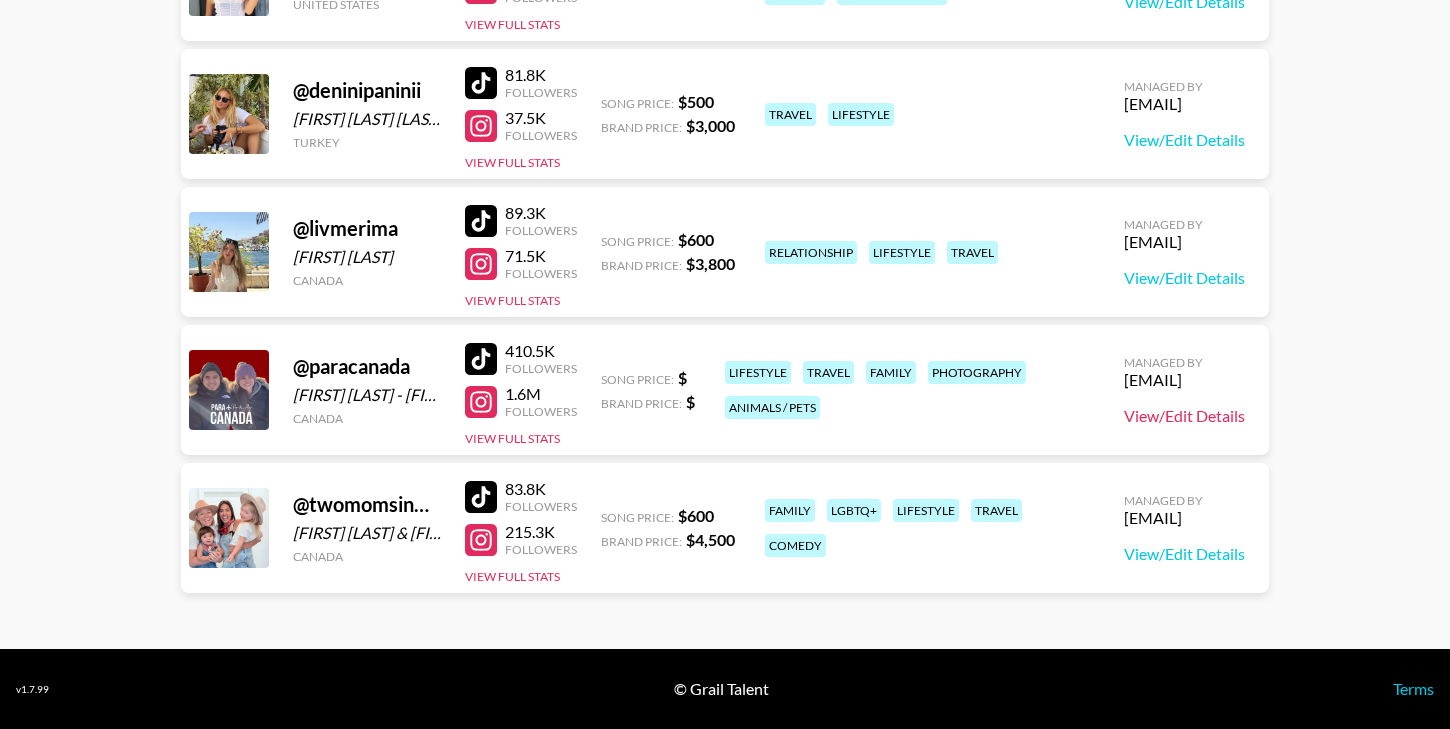 click on "View/Edit Details" at bounding box center [1184, 416] 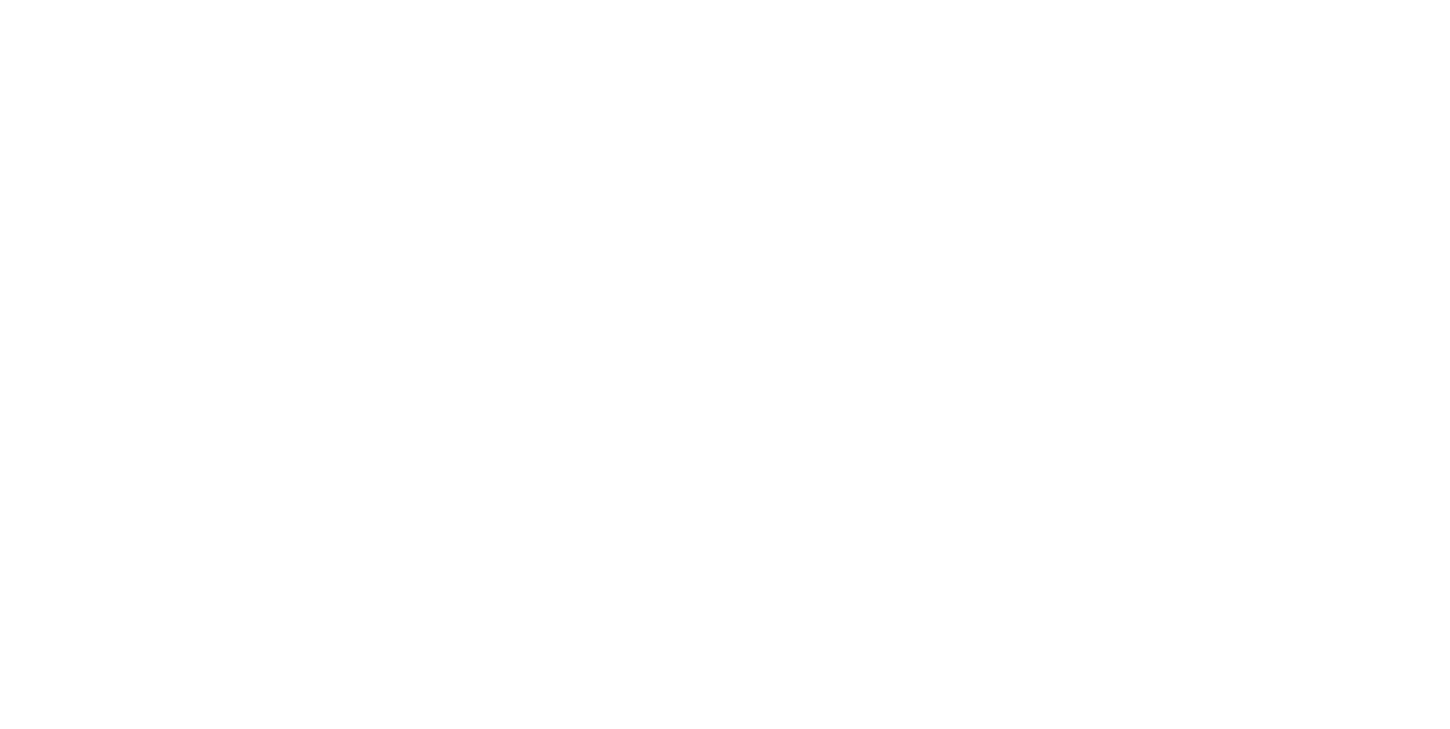 scroll, scrollTop: 0, scrollLeft: 0, axis: both 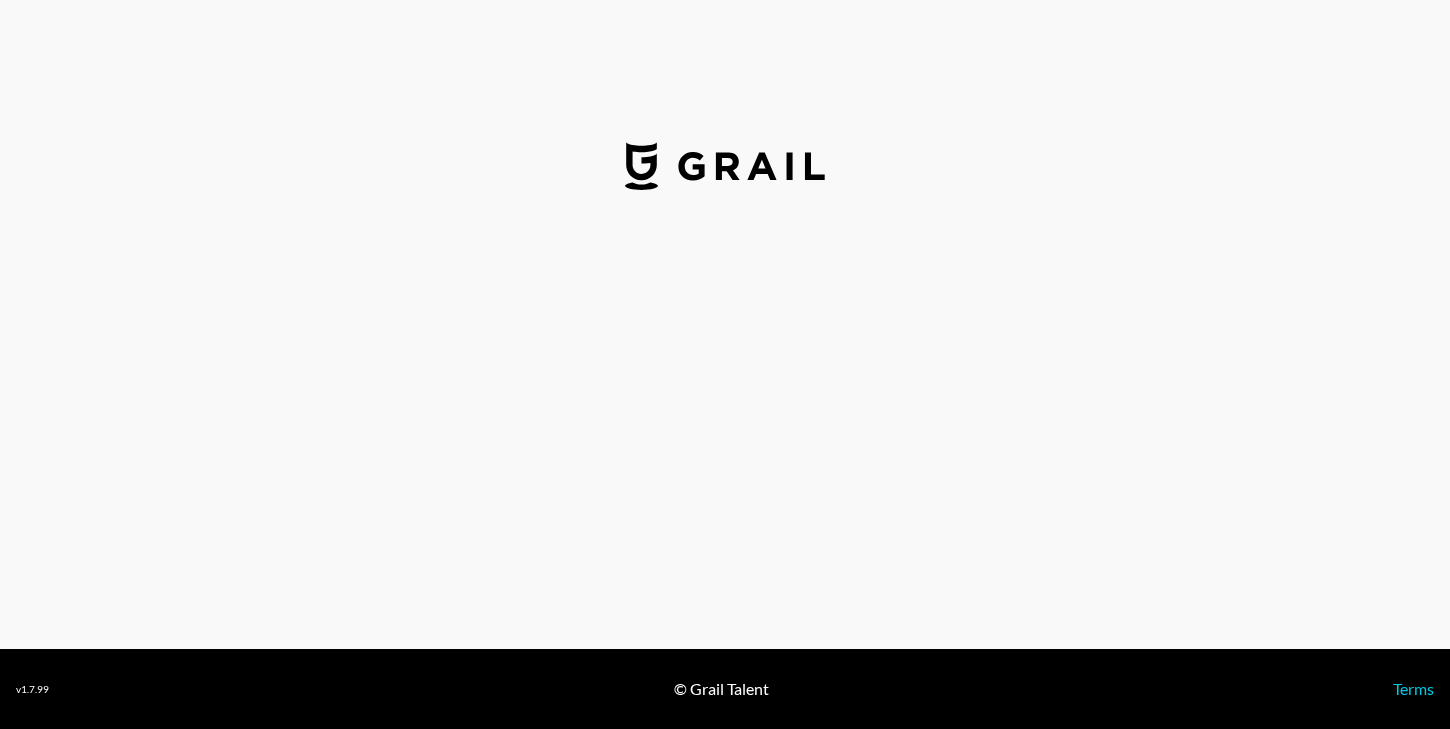 select on "USD" 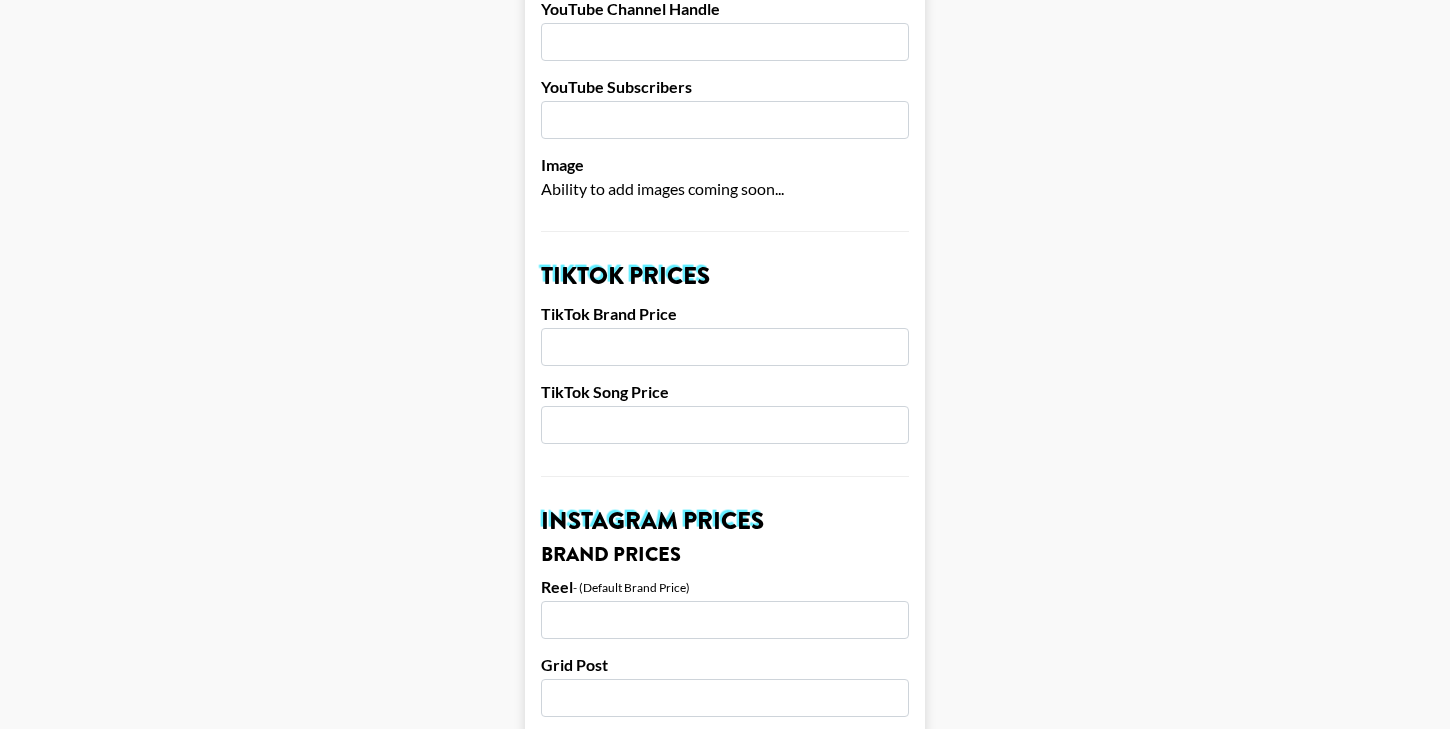 scroll, scrollTop: 505, scrollLeft: 0, axis: vertical 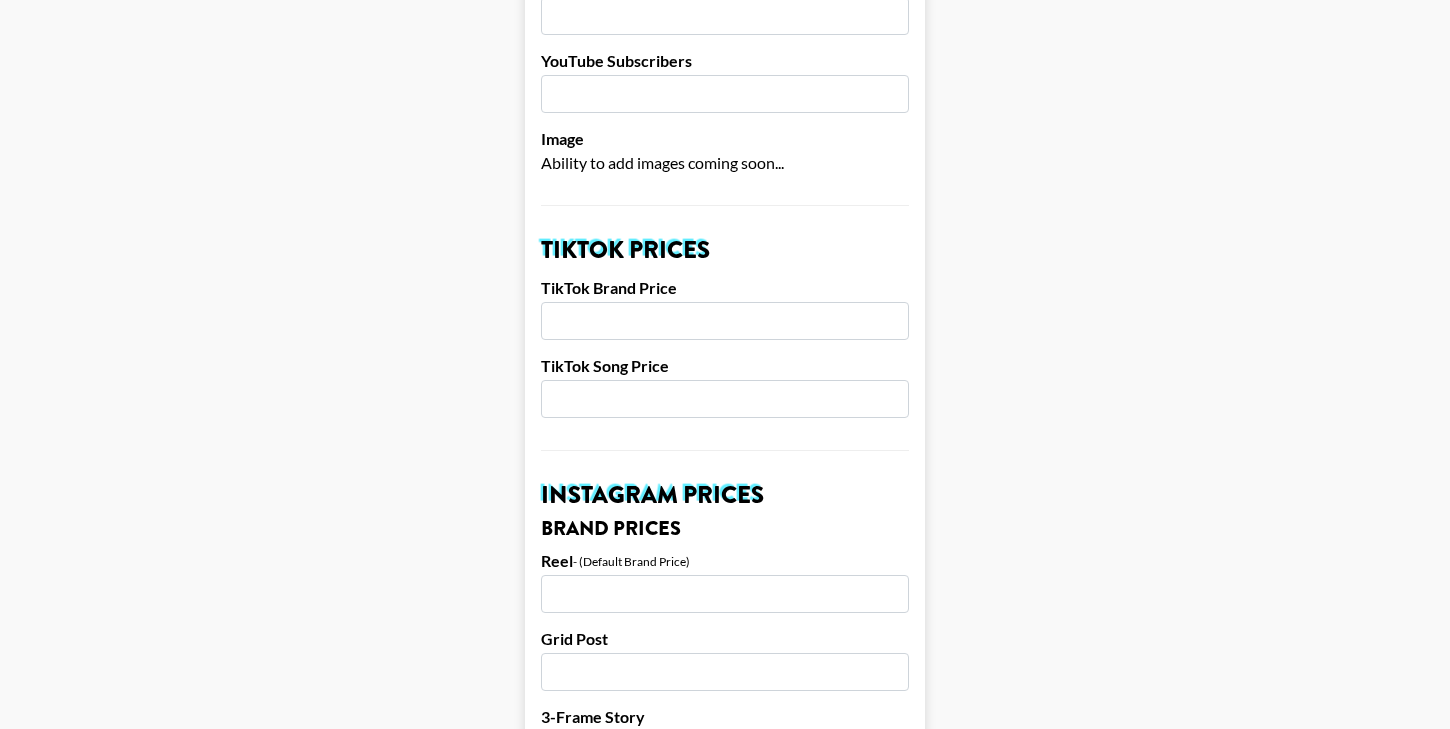 click at bounding box center [725, 321] 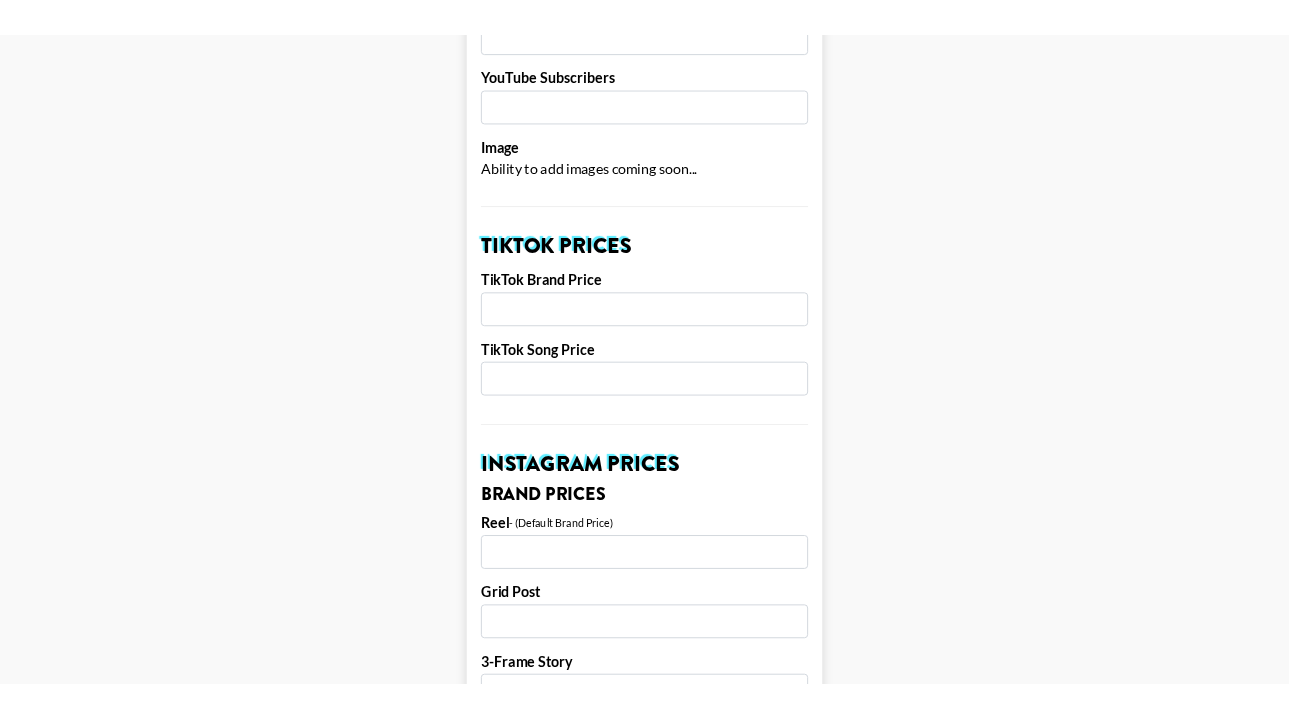 scroll, scrollTop: 518, scrollLeft: 0, axis: vertical 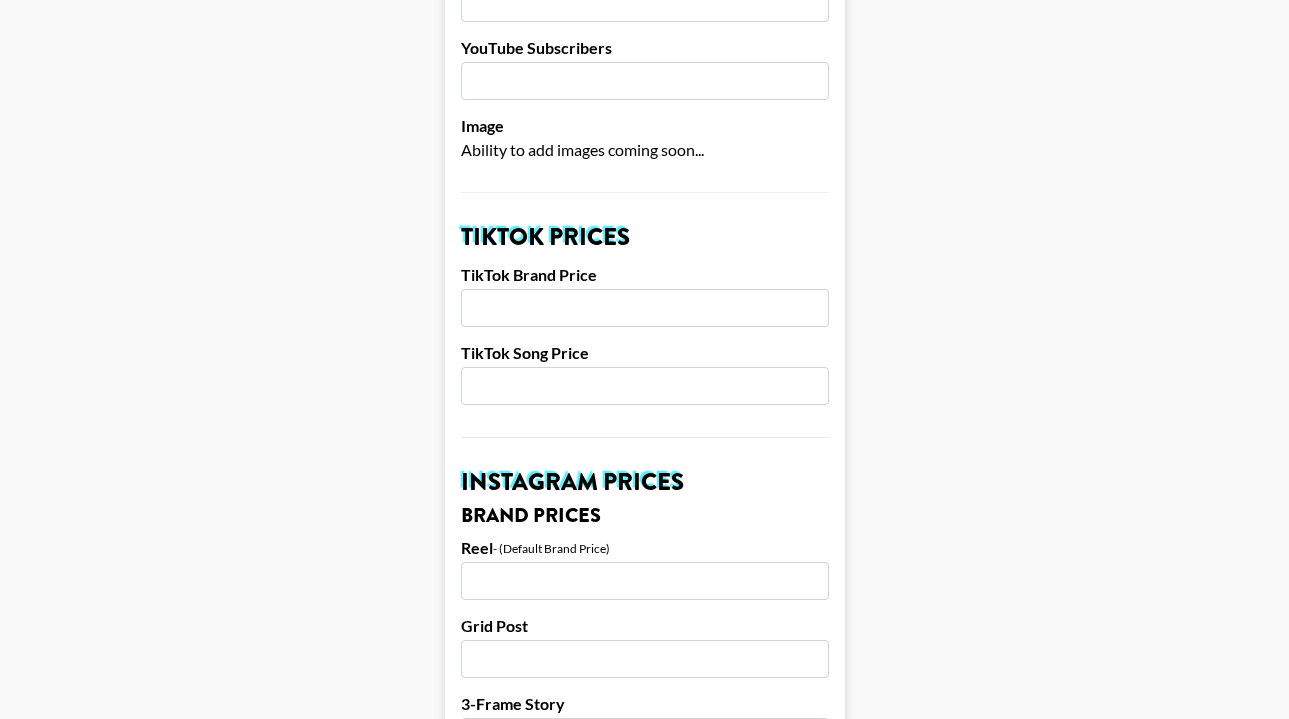 click at bounding box center (645, 308) 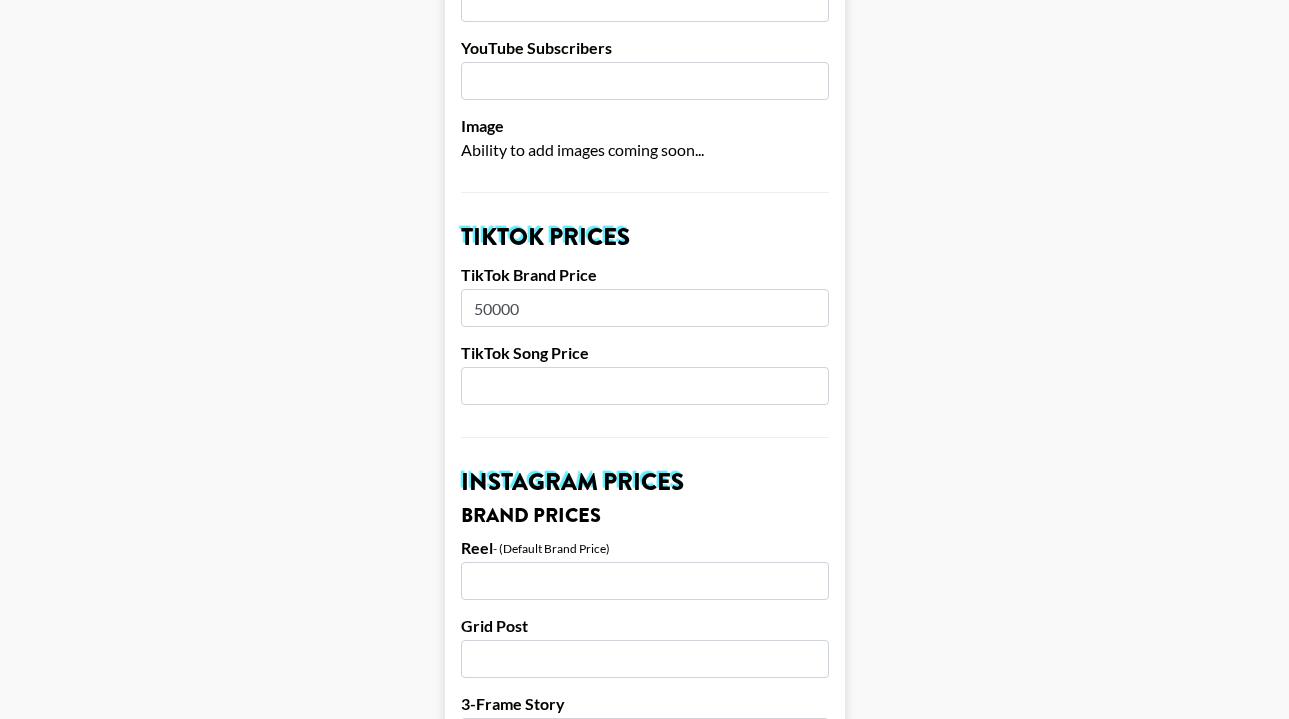 type on "50000" 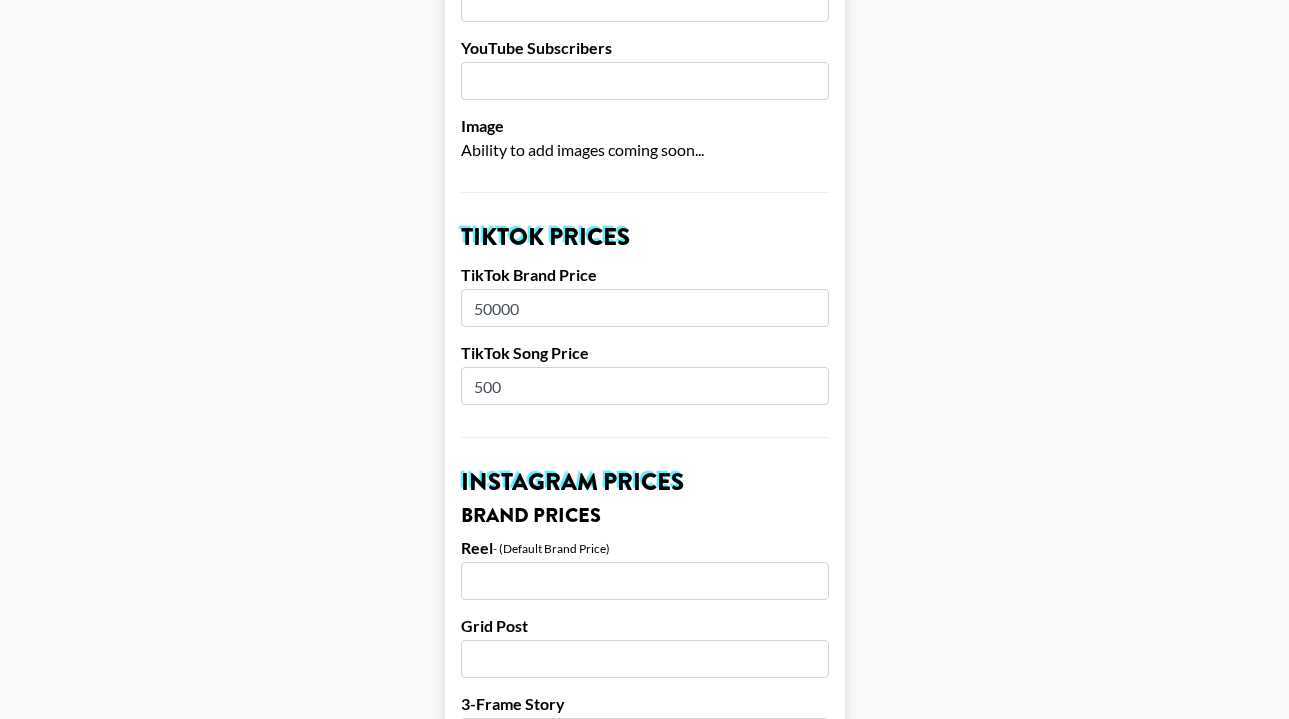 type on "500" 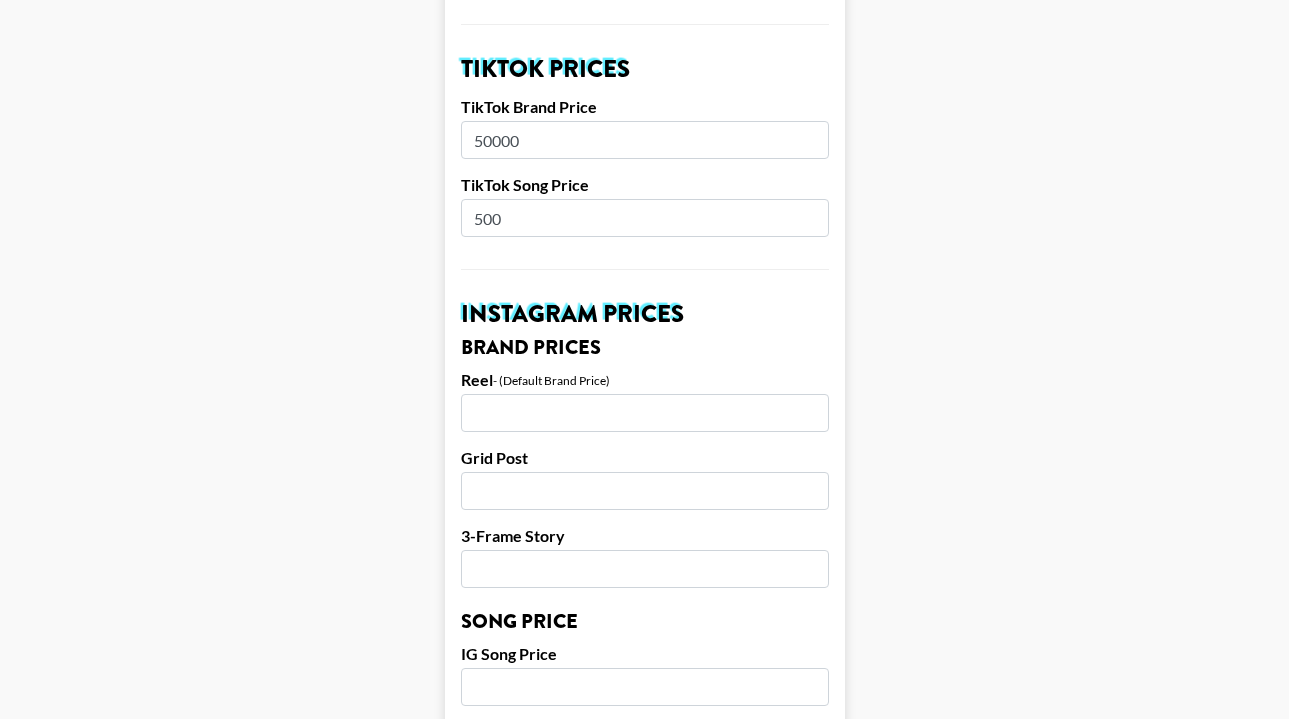 scroll, scrollTop: 687, scrollLeft: 0, axis: vertical 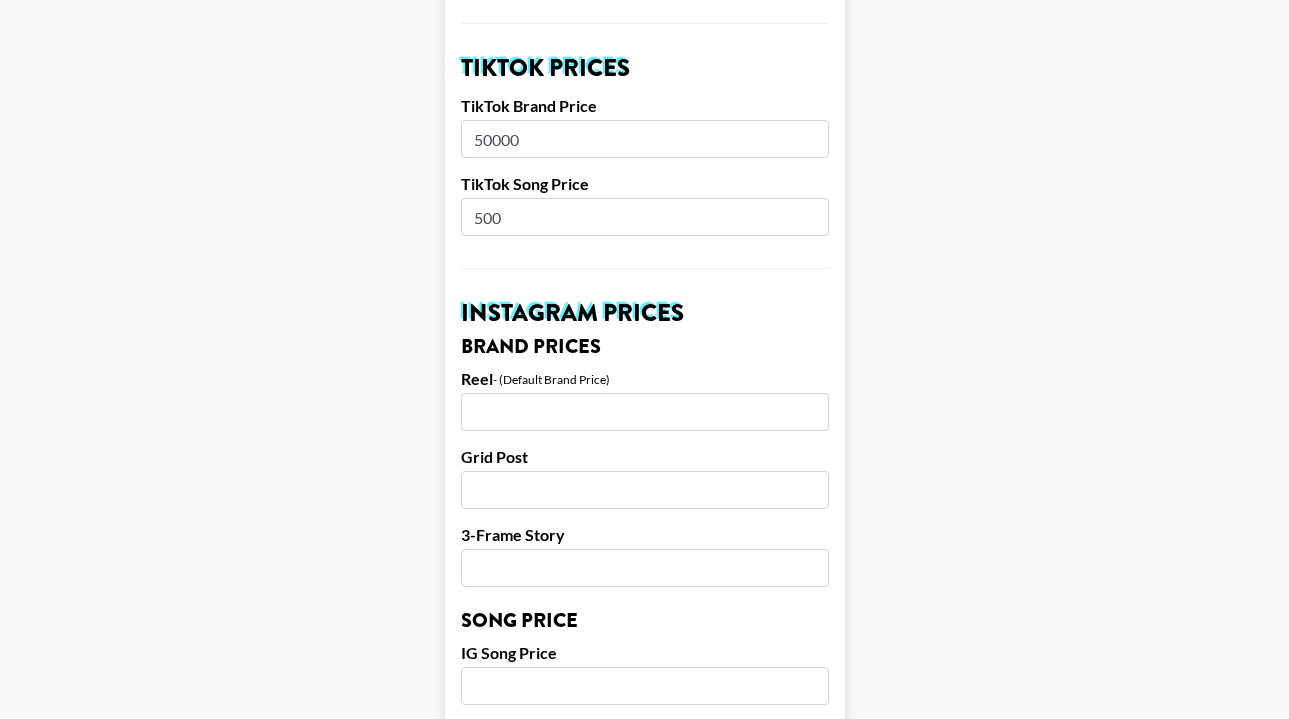 click at bounding box center (645, 412) 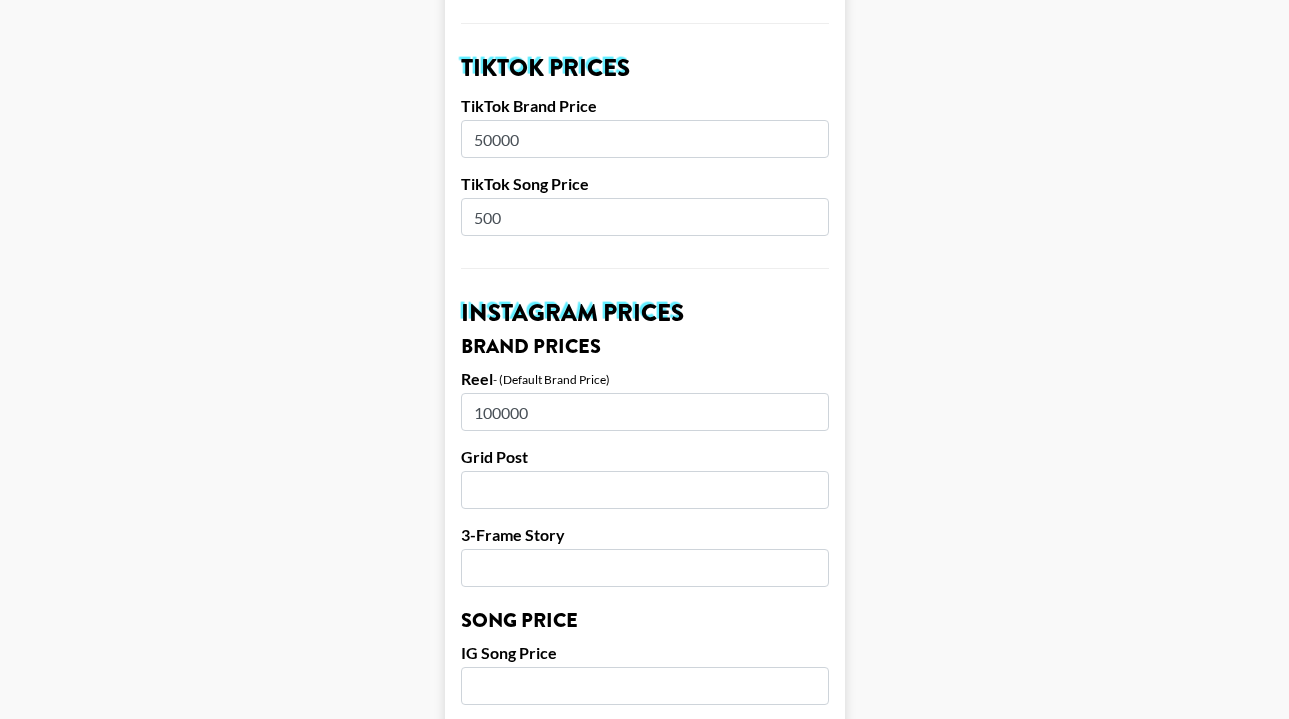 click on "100000" at bounding box center [645, 412] 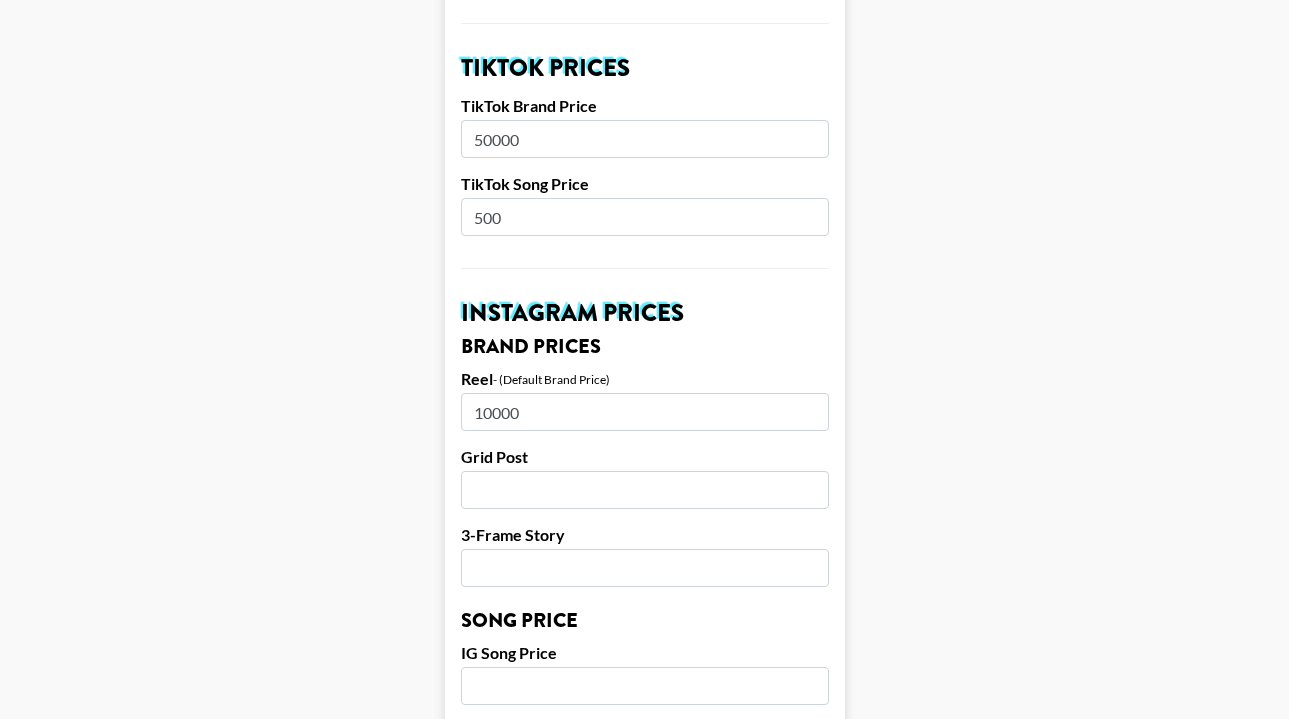 click on "10000" at bounding box center [645, 412] 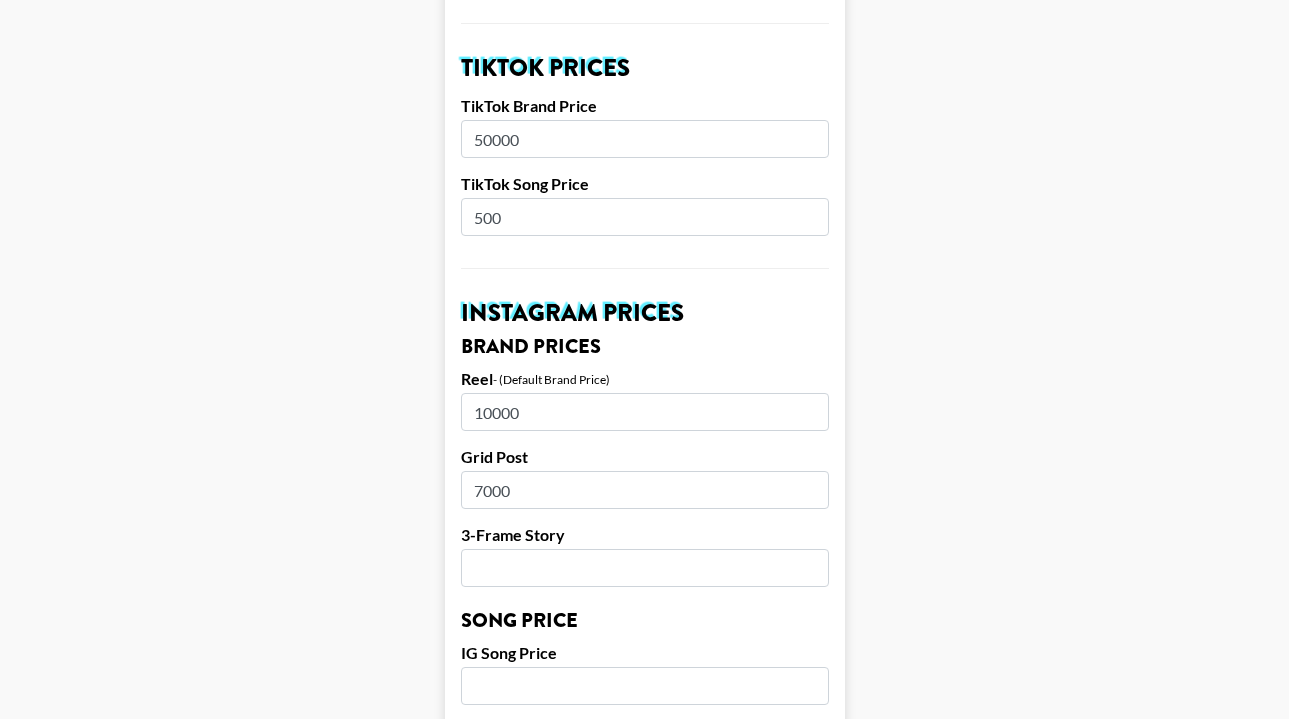 type on "7000" 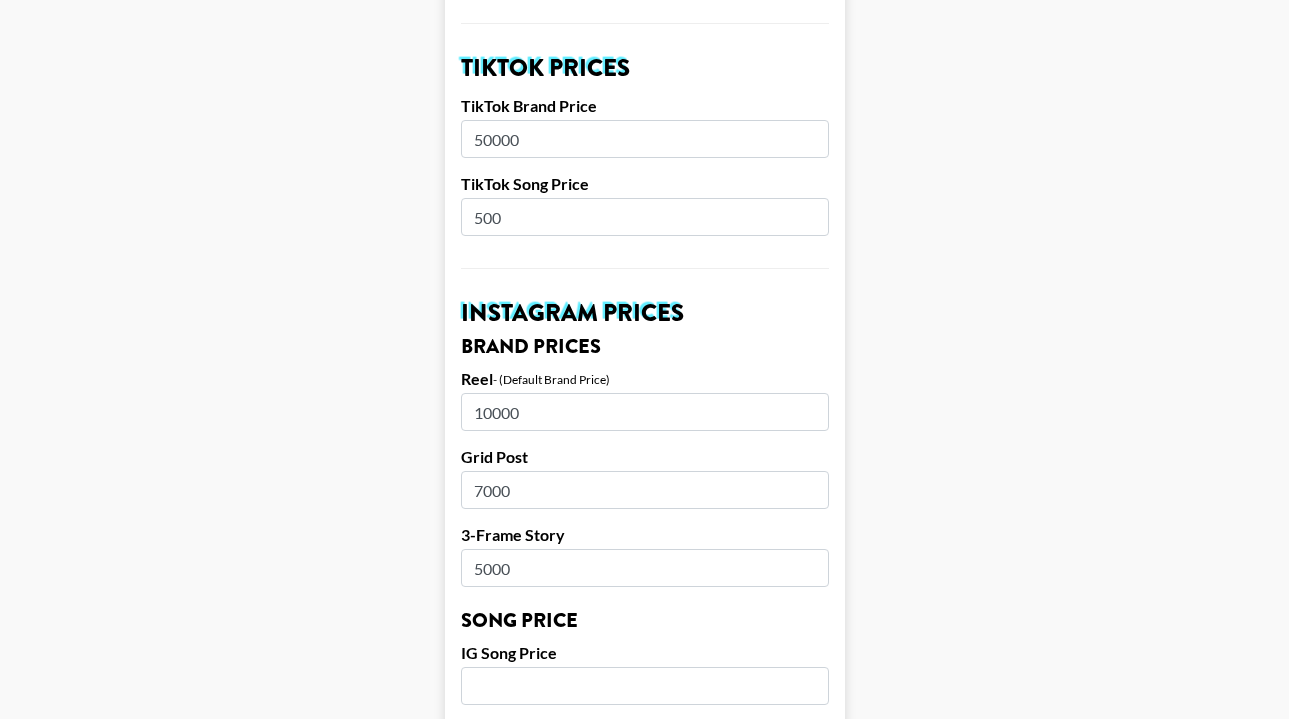 type on "5000" 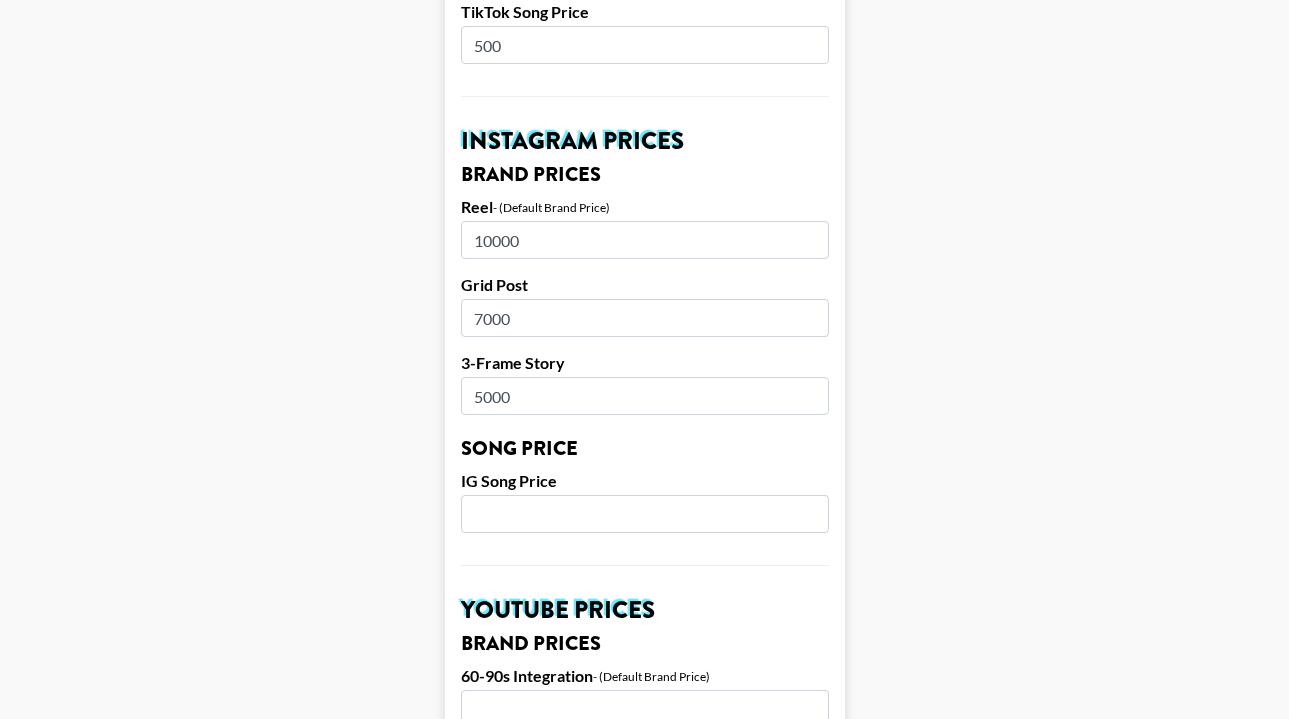 scroll, scrollTop: 861, scrollLeft: 0, axis: vertical 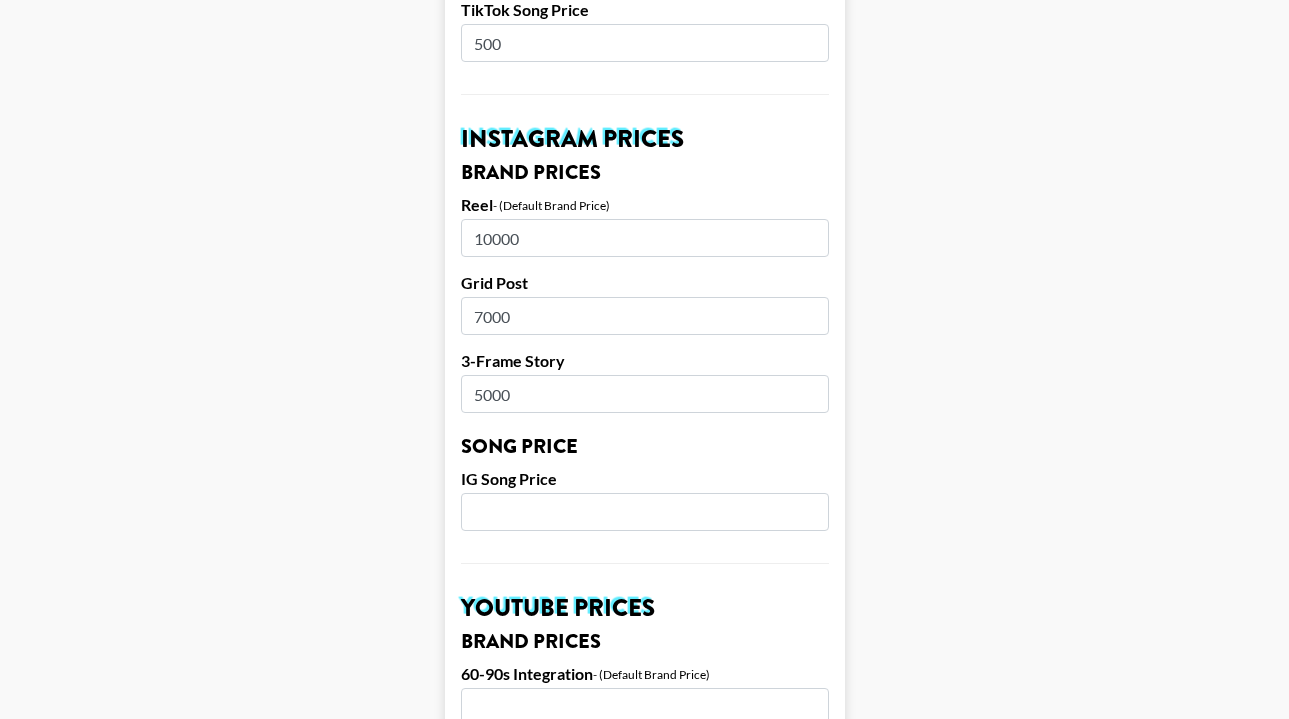 click at bounding box center (645, 512) 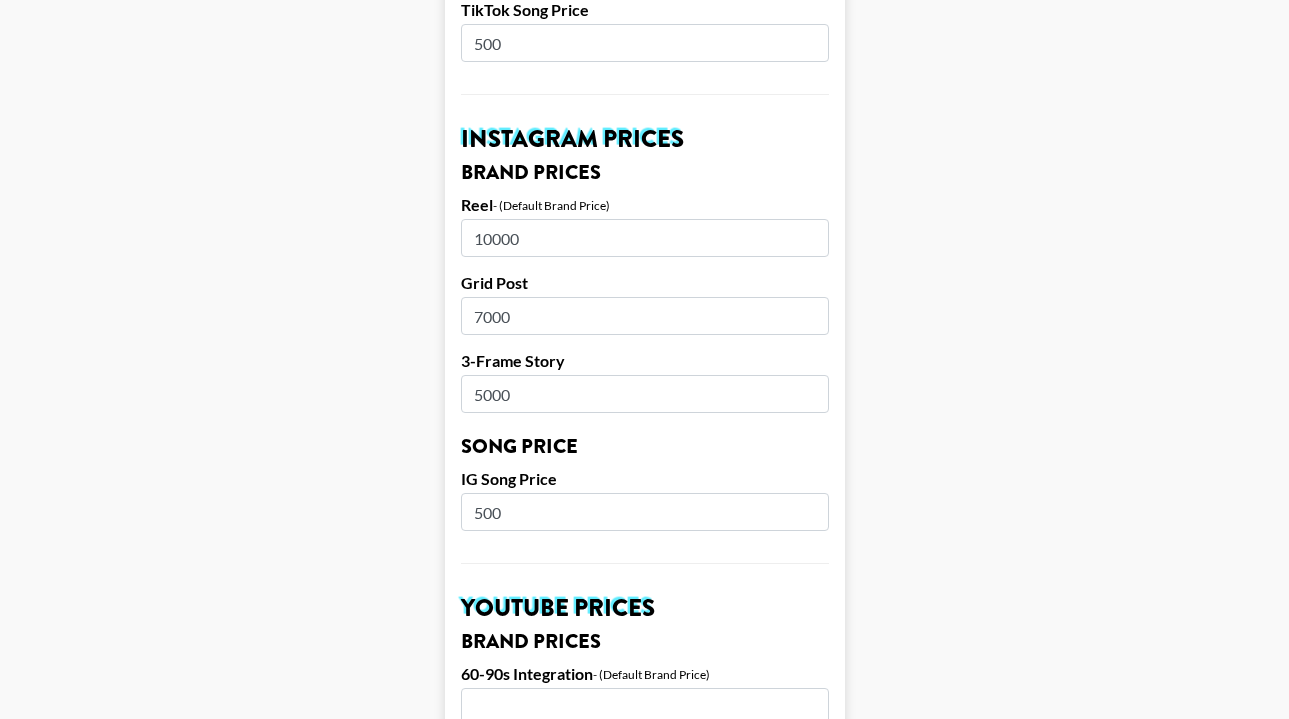 type on "500" 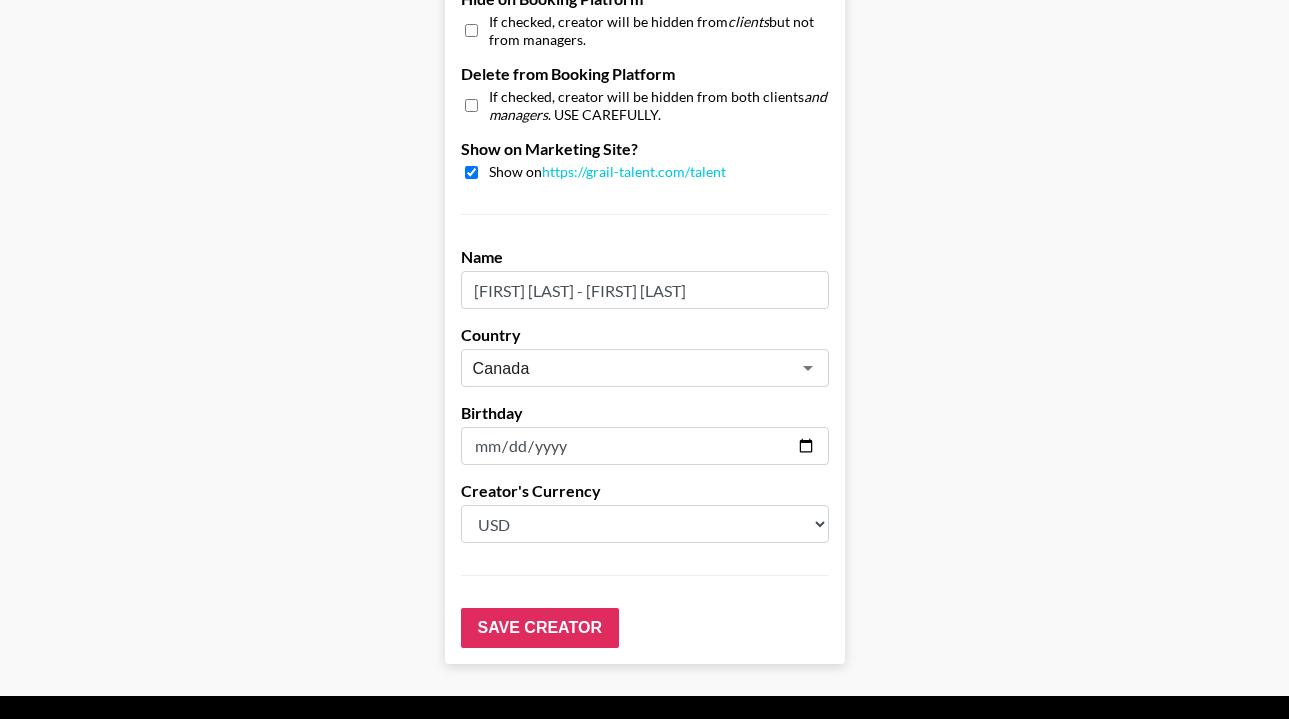 scroll, scrollTop: 1994, scrollLeft: 0, axis: vertical 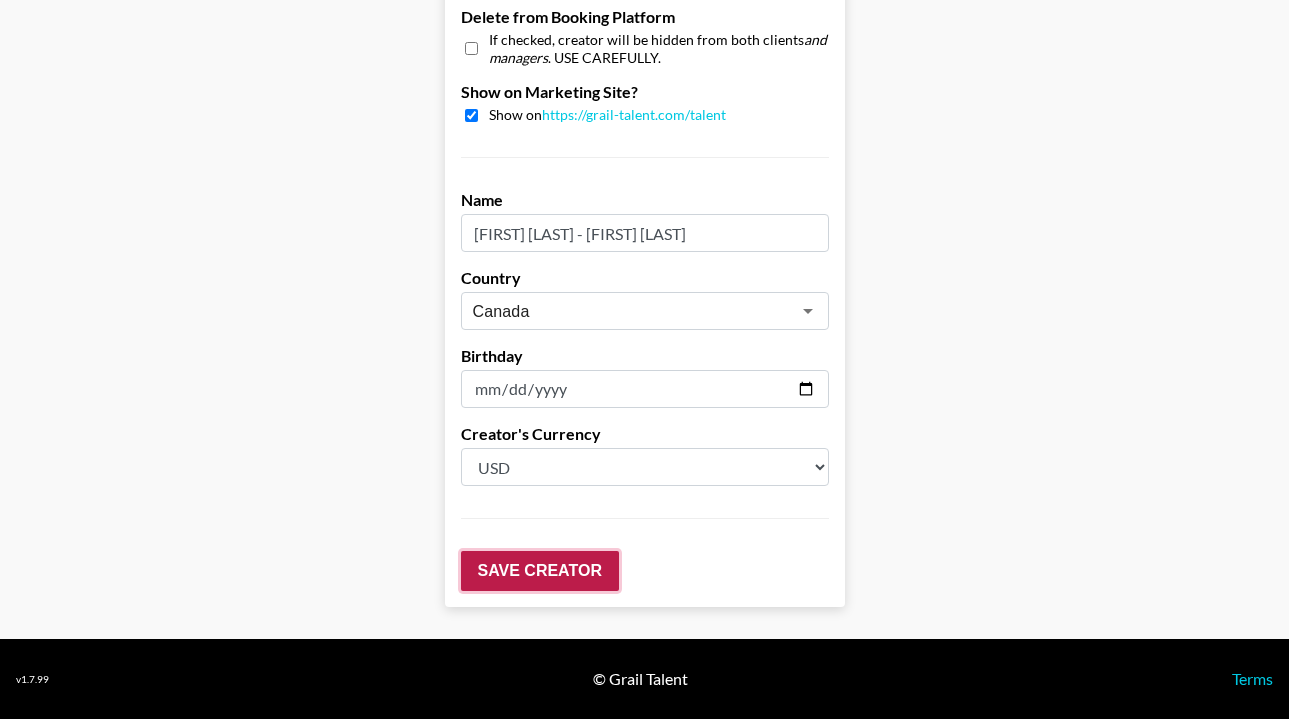 click on "Save Creator" at bounding box center (540, 571) 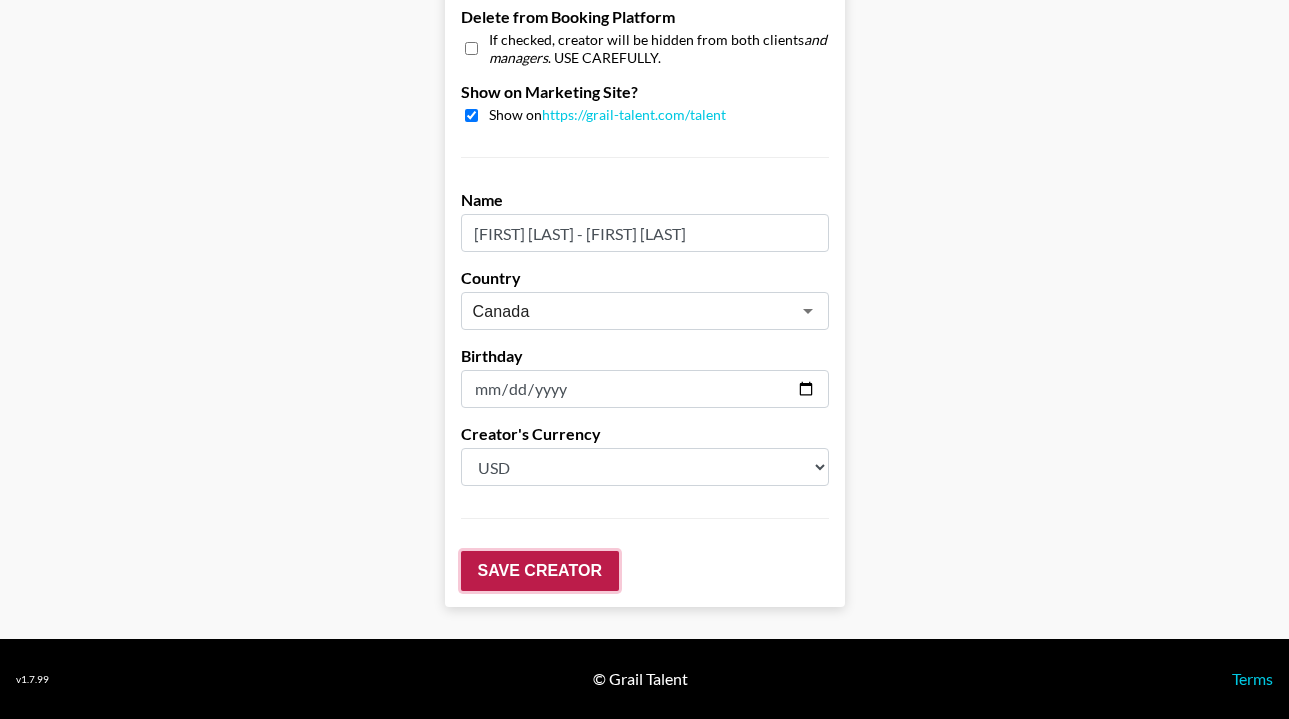 click on "Save Creator" at bounding box center [540, 571] 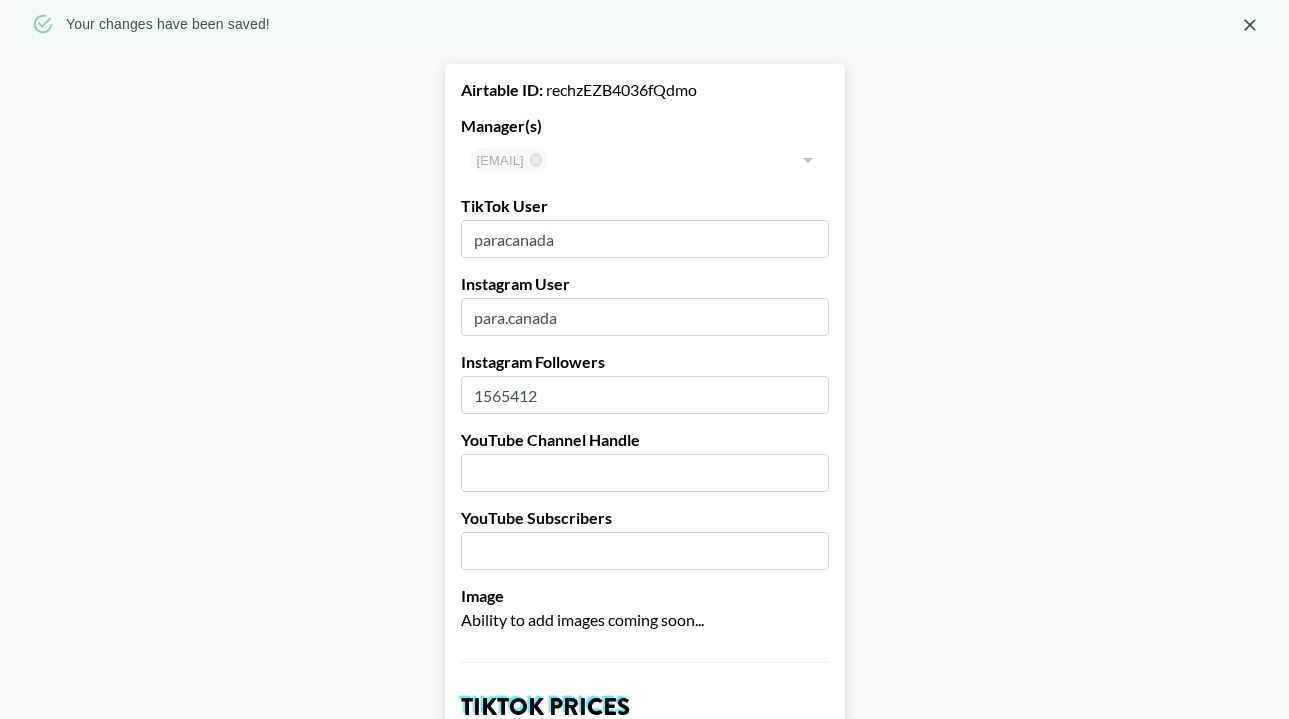 scroll, scrollTop: 0, scrollLeft: 0, axis: both 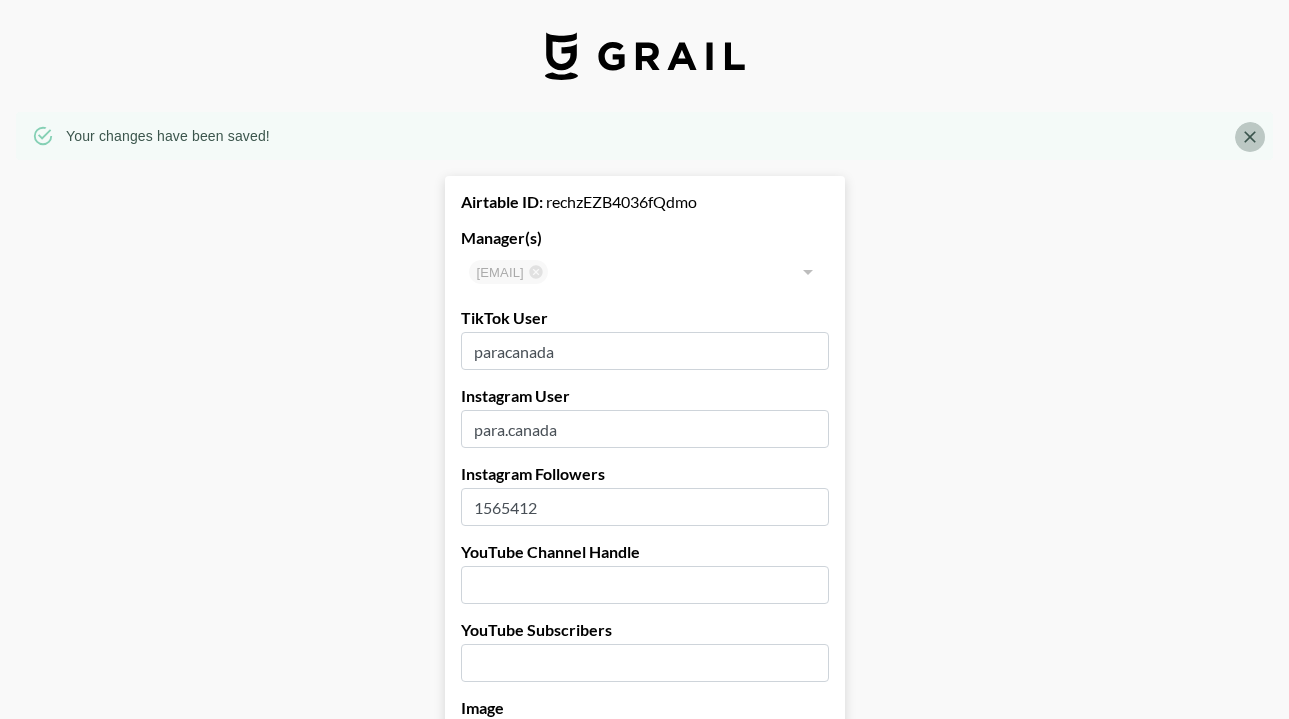 click 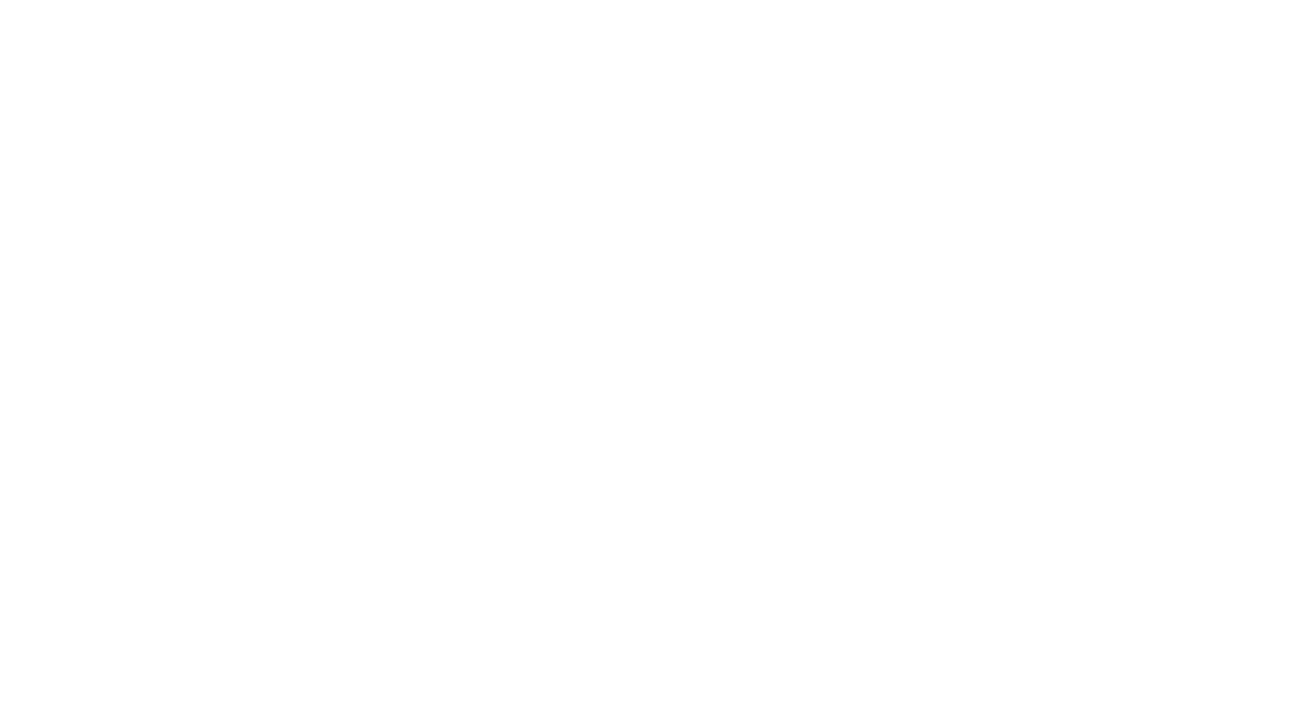 scroll, scrollTop: 0, scrollLeft: 0, axis: both 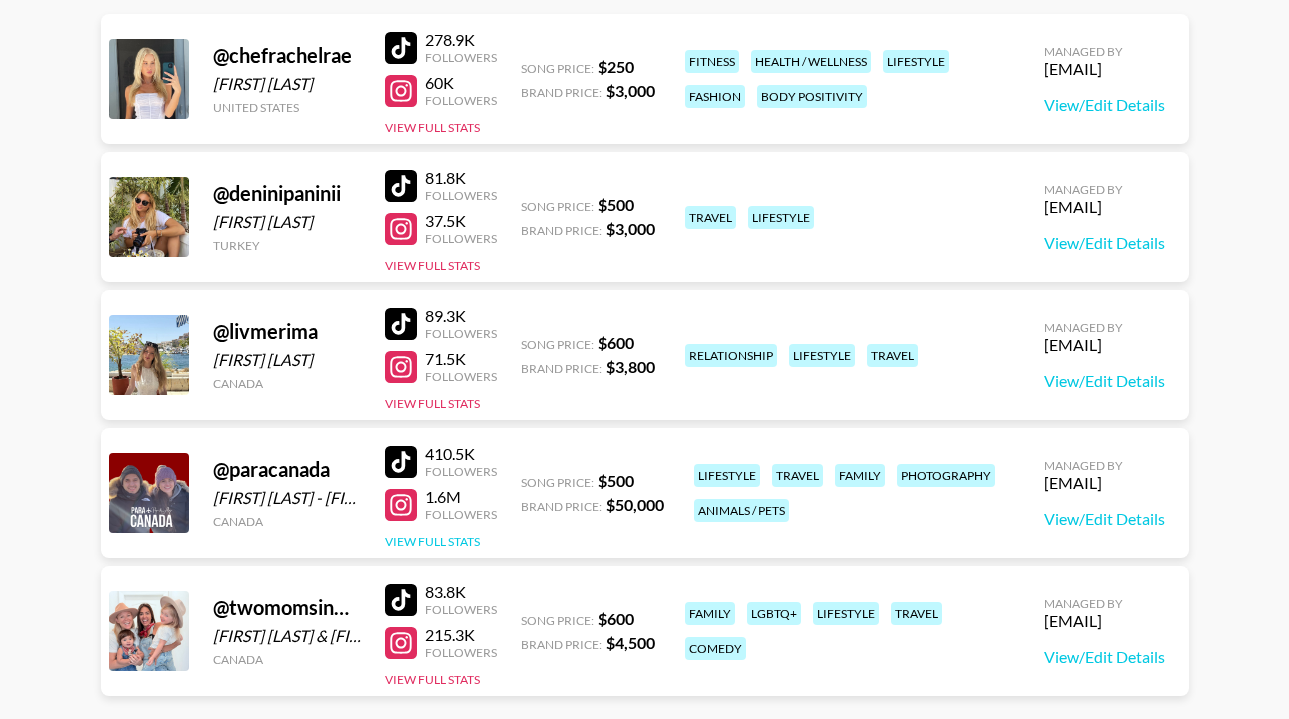 click on "View Full Stats" at bounding box center (432, 541) 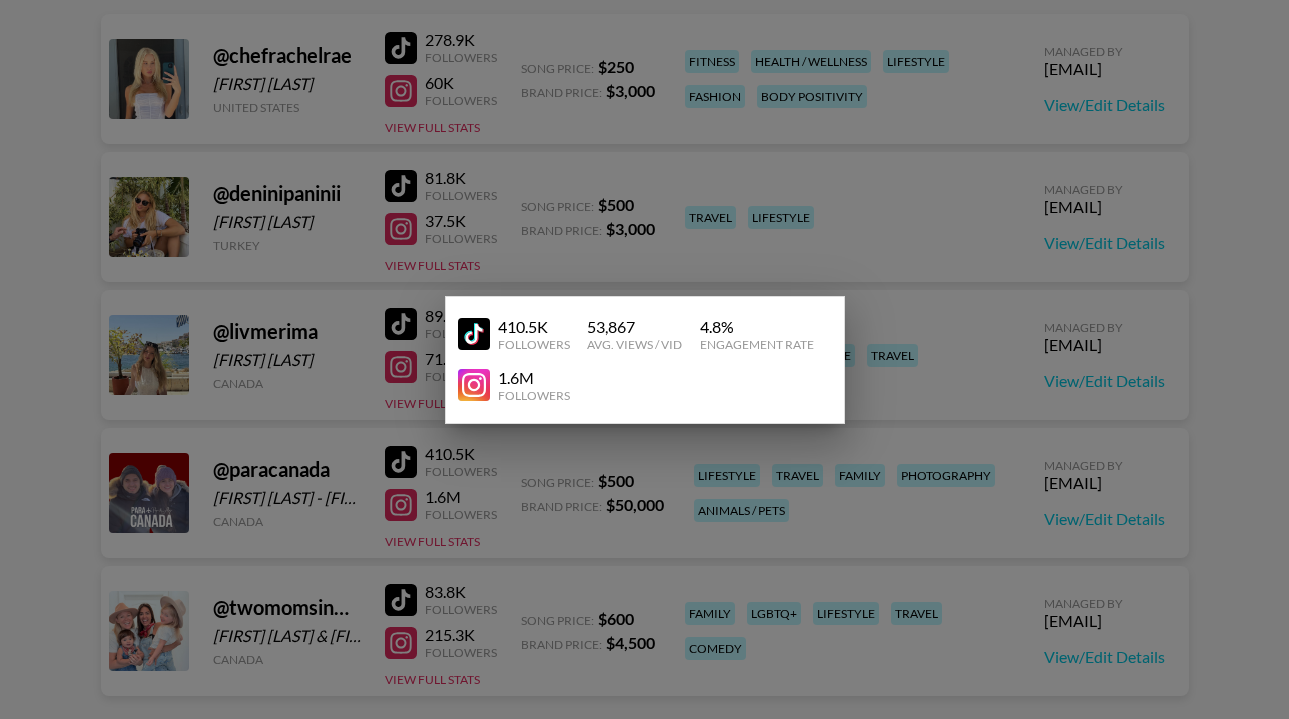 click at bounding box center (644, 359) 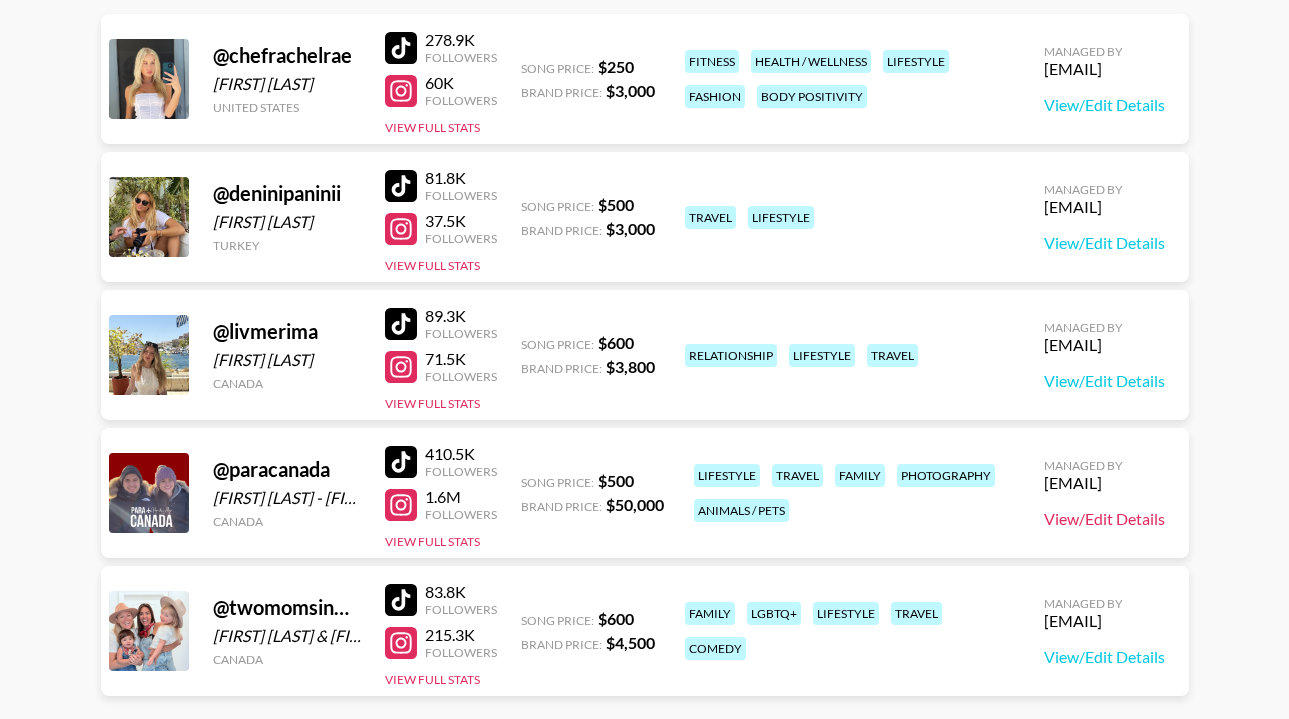 click on "View/Edit Details" at bounding box center [1104, 519] 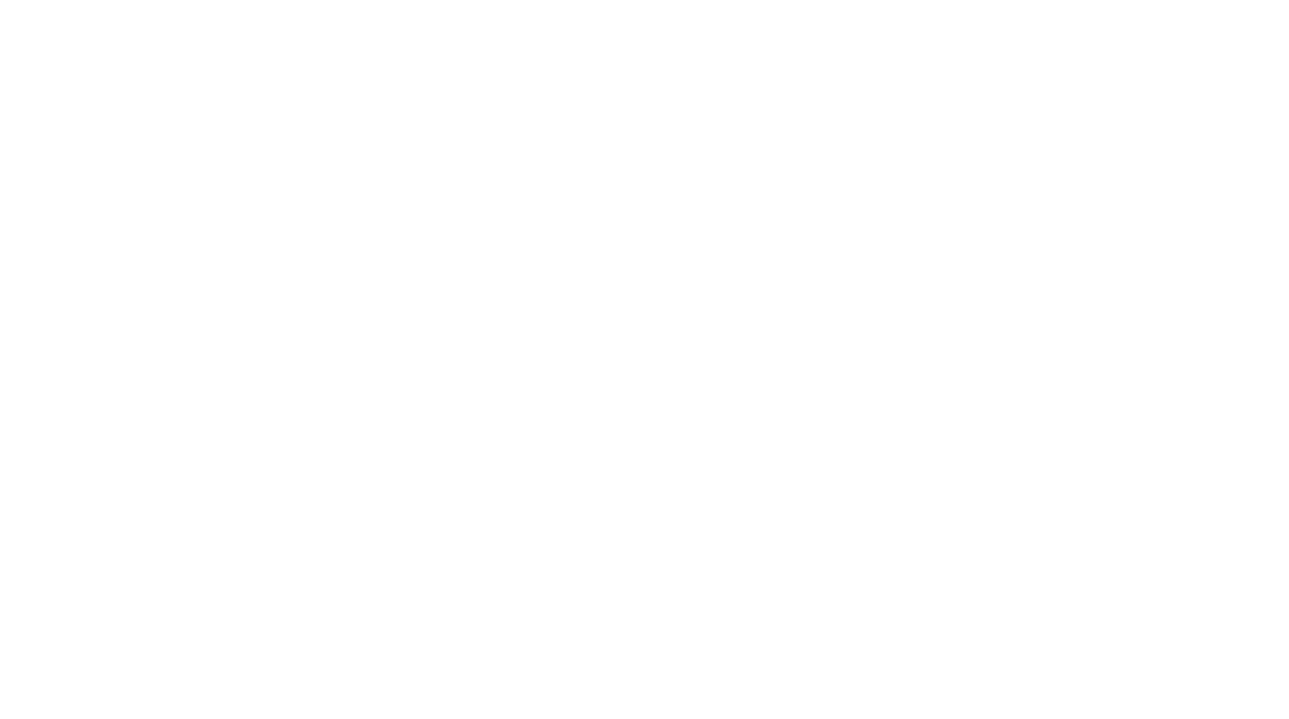 scroll, scrollTop: 0, scrollLeft: 0, axis: both 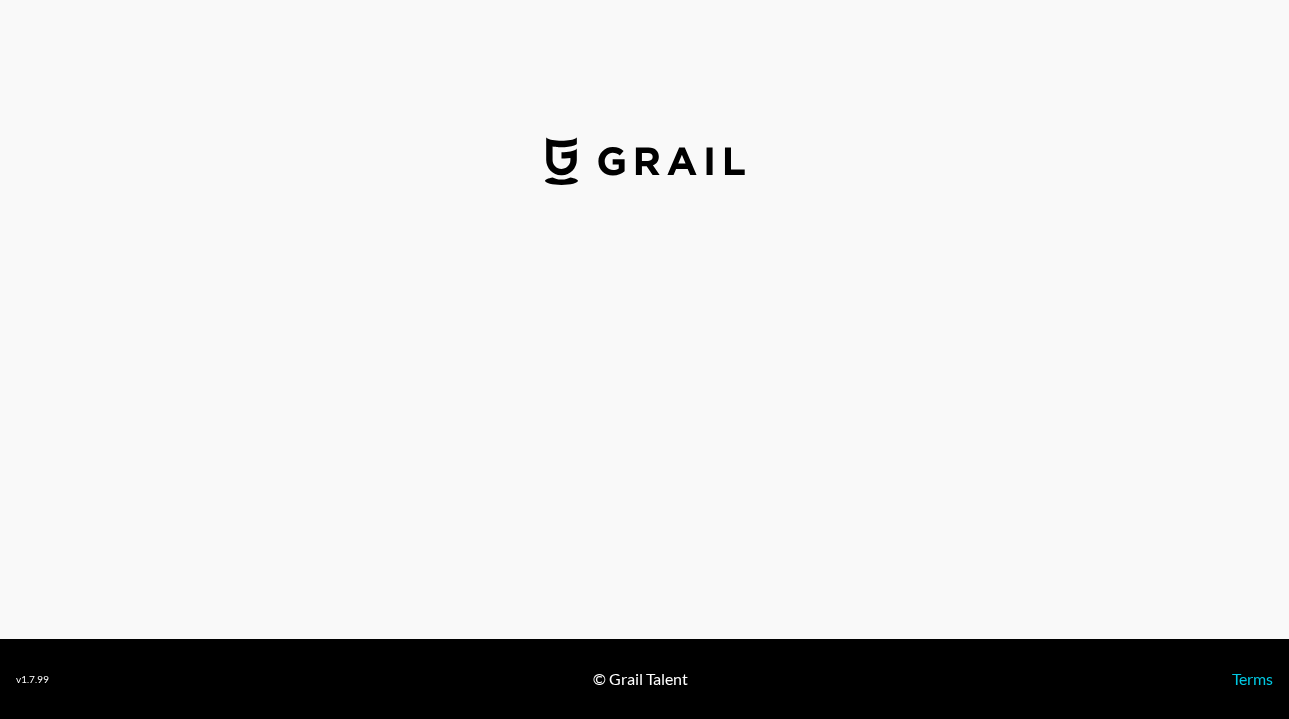 select on "USD" 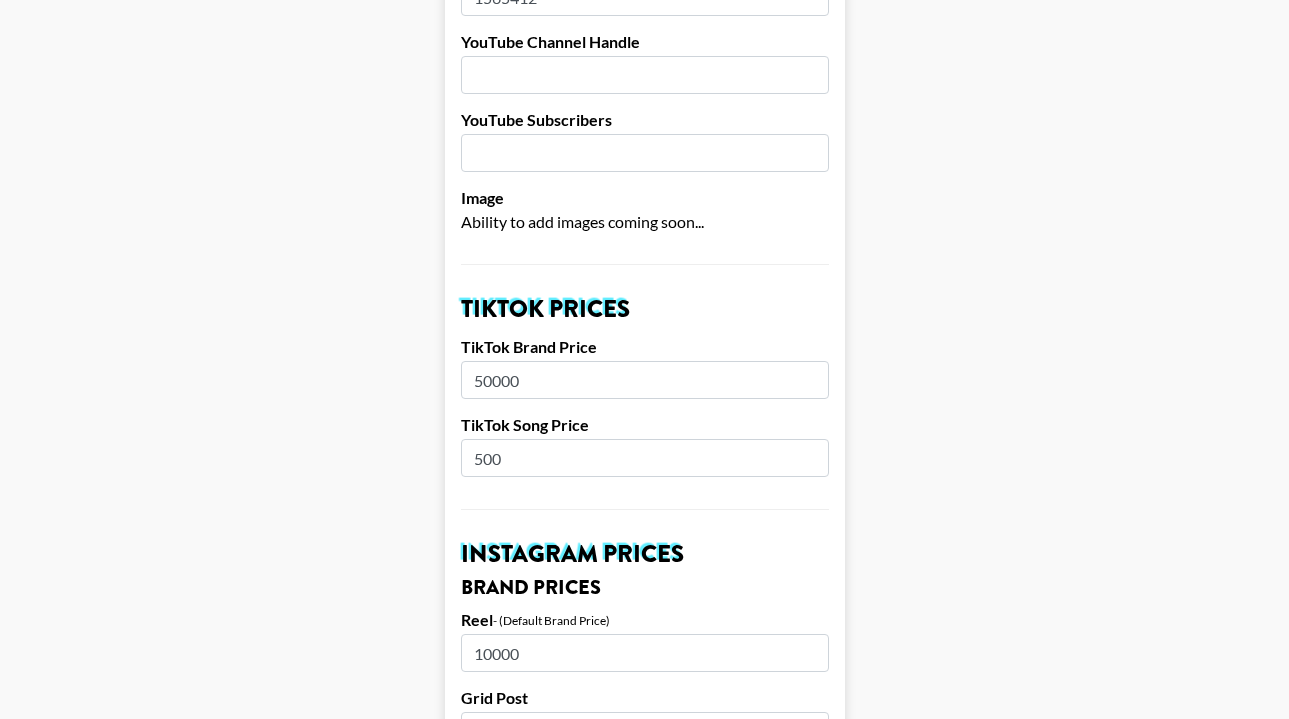 scroll, scrollTop: 460, scrollLeft: 0, axis: vertical 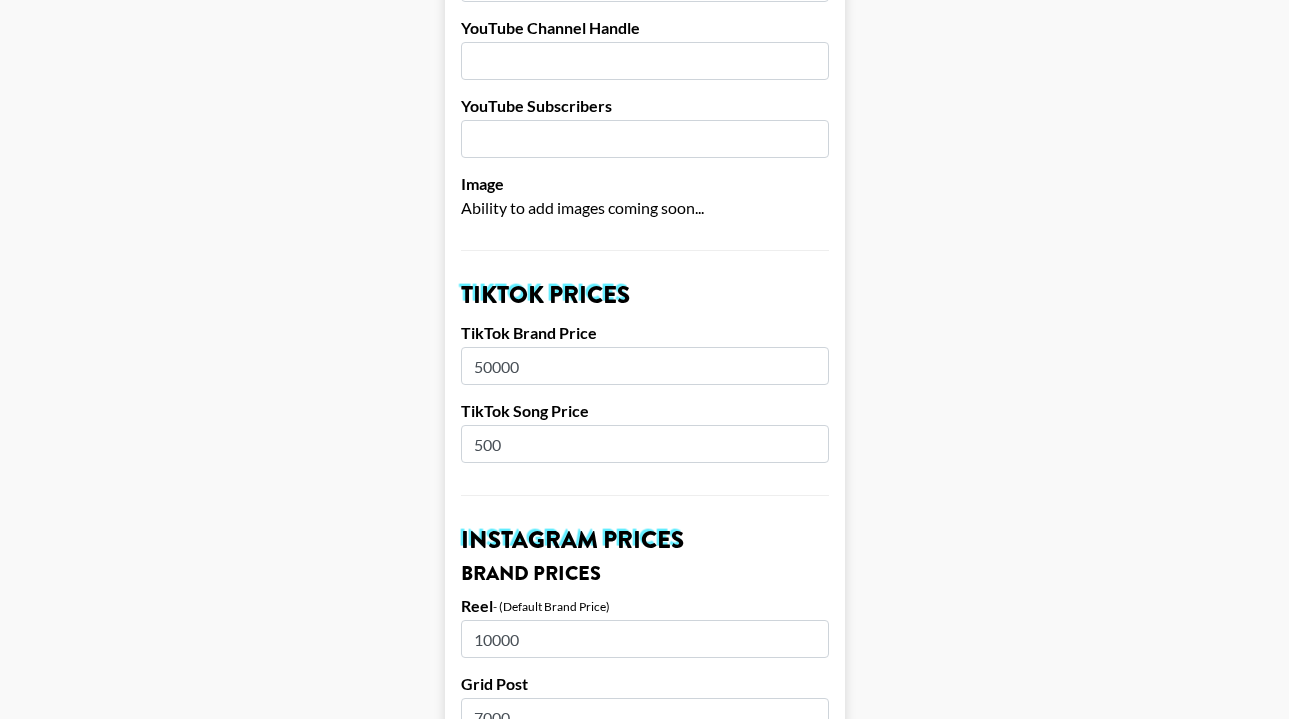 click on "50000" at bounding box center (645, 366) 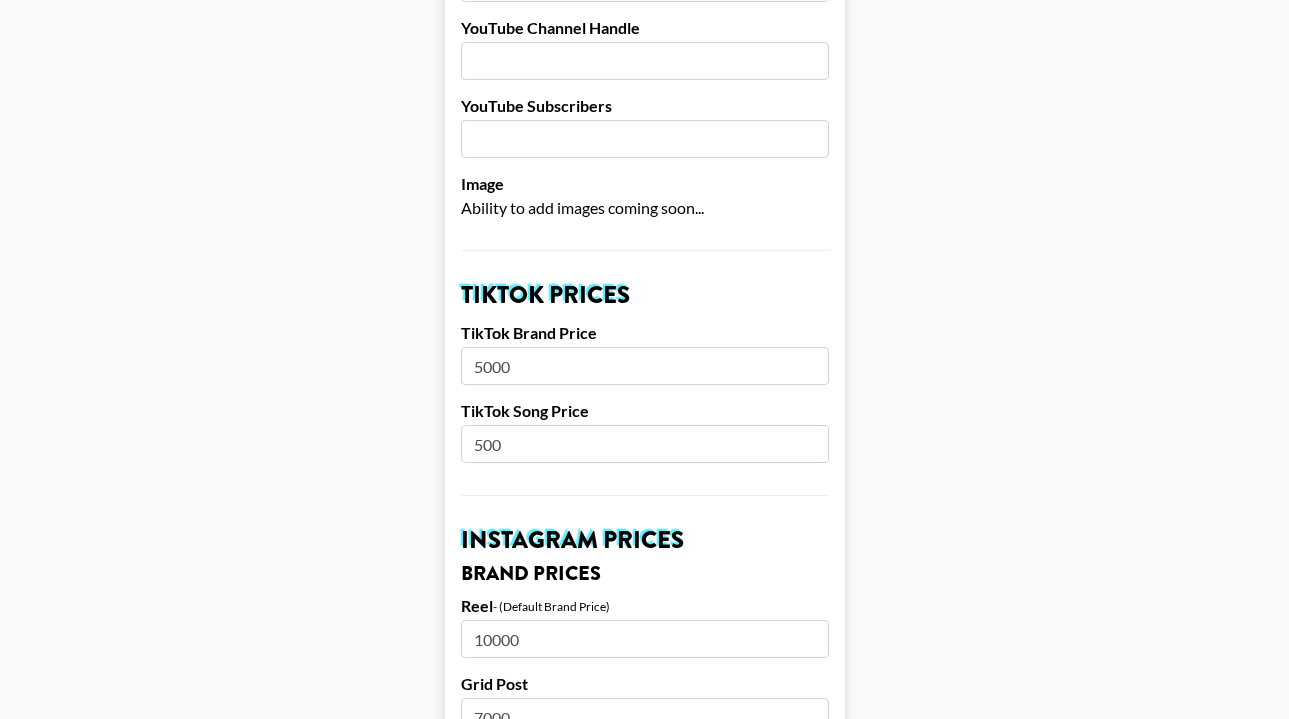 type on "5000" 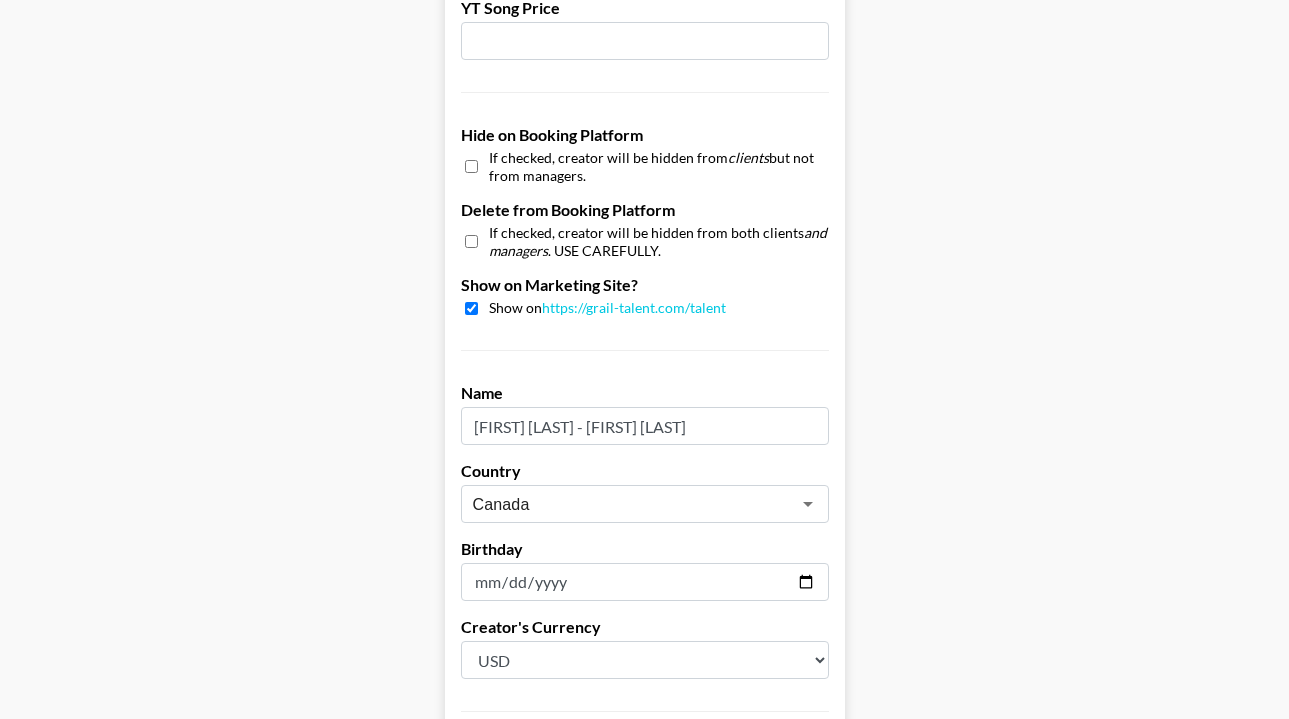 scroll, scrollTop: 1994, scrollLeft: 0, axis: vertical 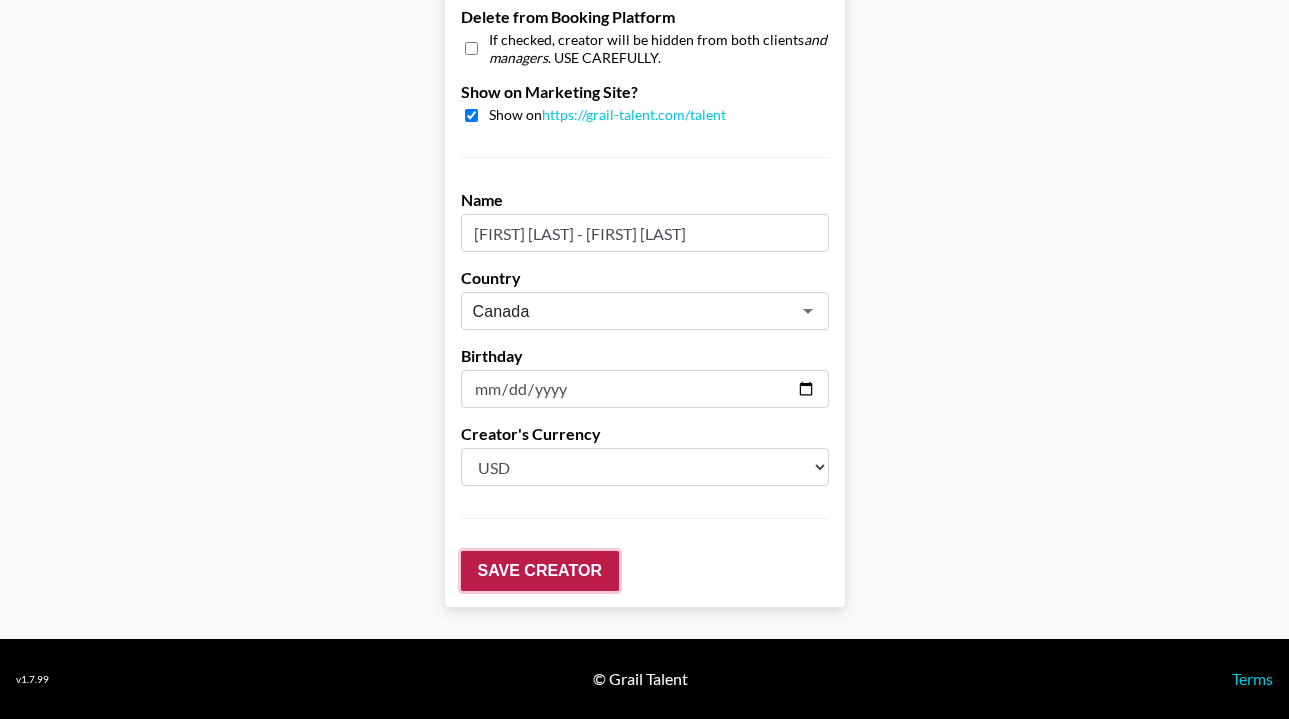 click on "Save Creator" at bounding box center (540, 571) 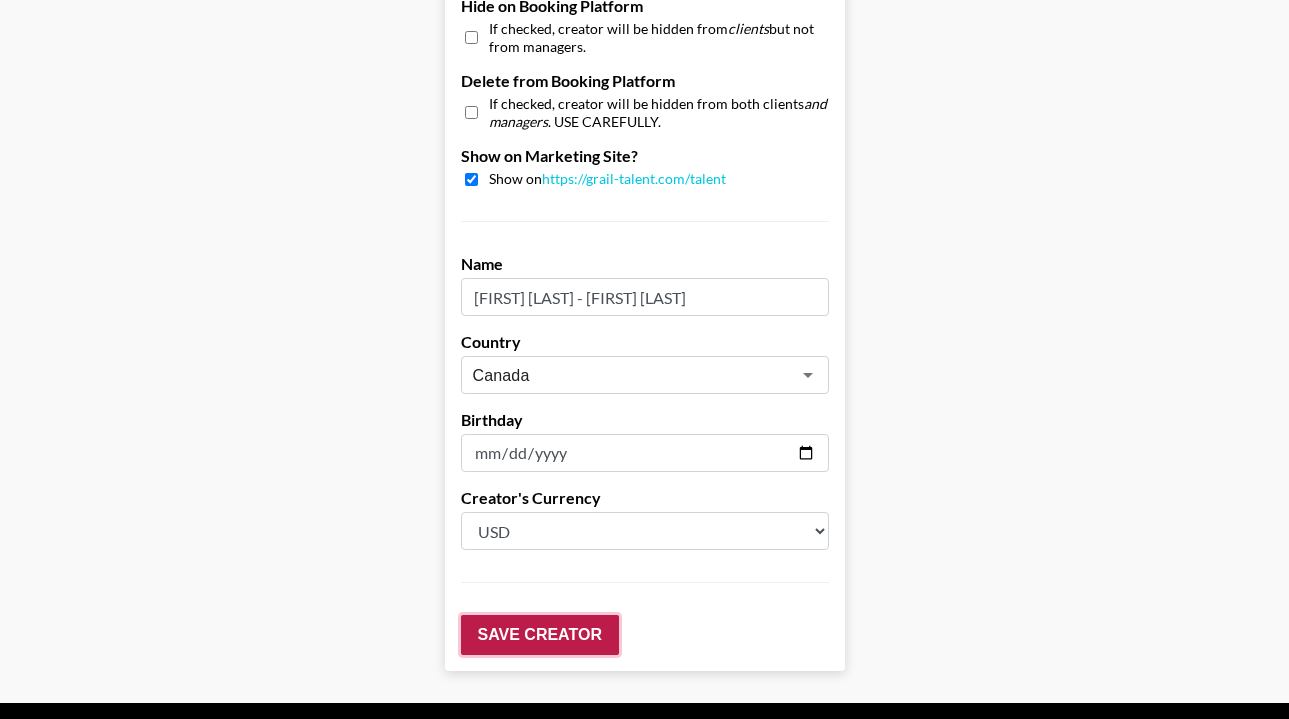 scroll, scrollTop: 2058, scrollLeft: 0, axis: vertical 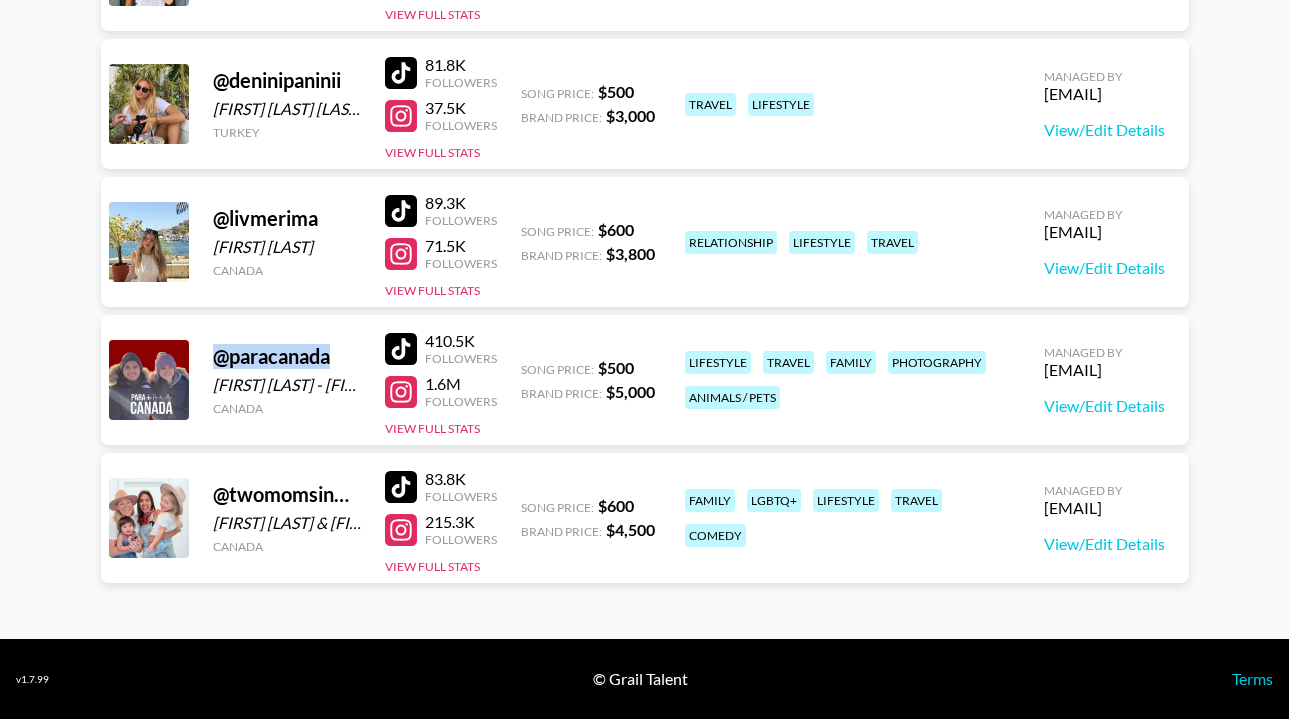 drag, startPoint x: 341, startPoint y: 355, endPoint x: 203, endPoint y: 358, distance: 138.03261 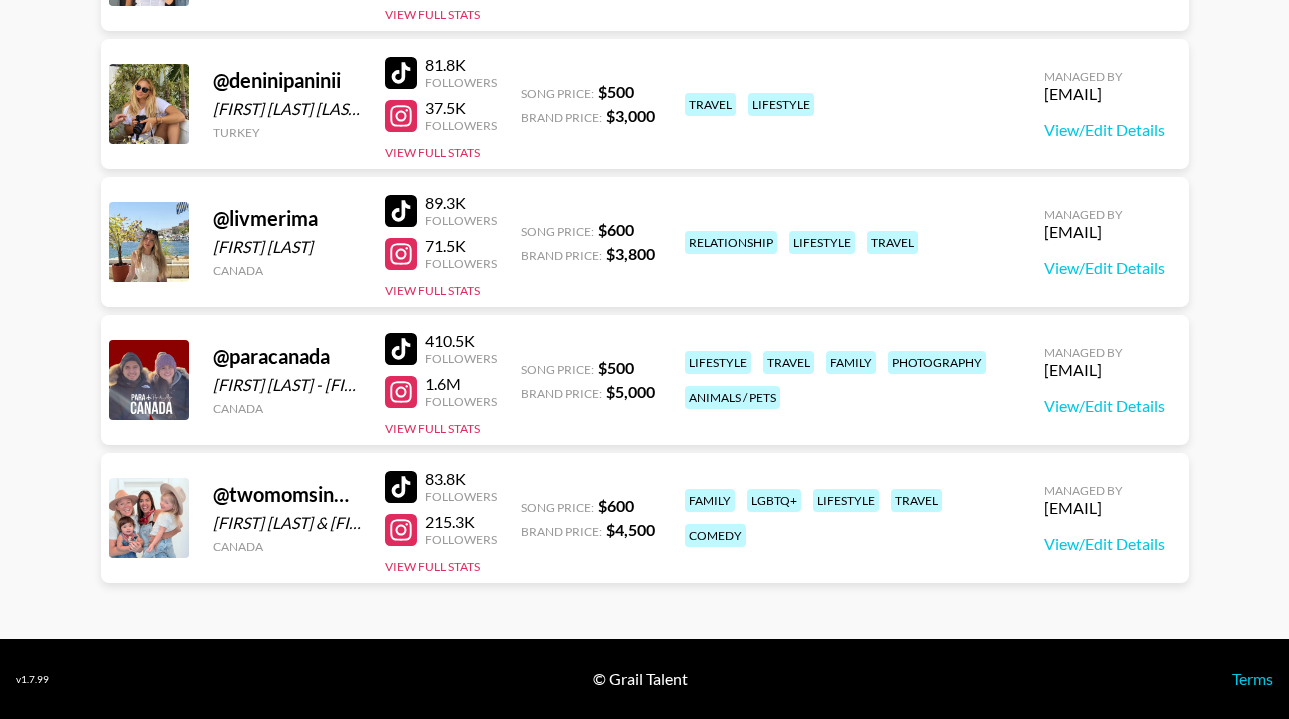 click at bounding box center [401, 530] 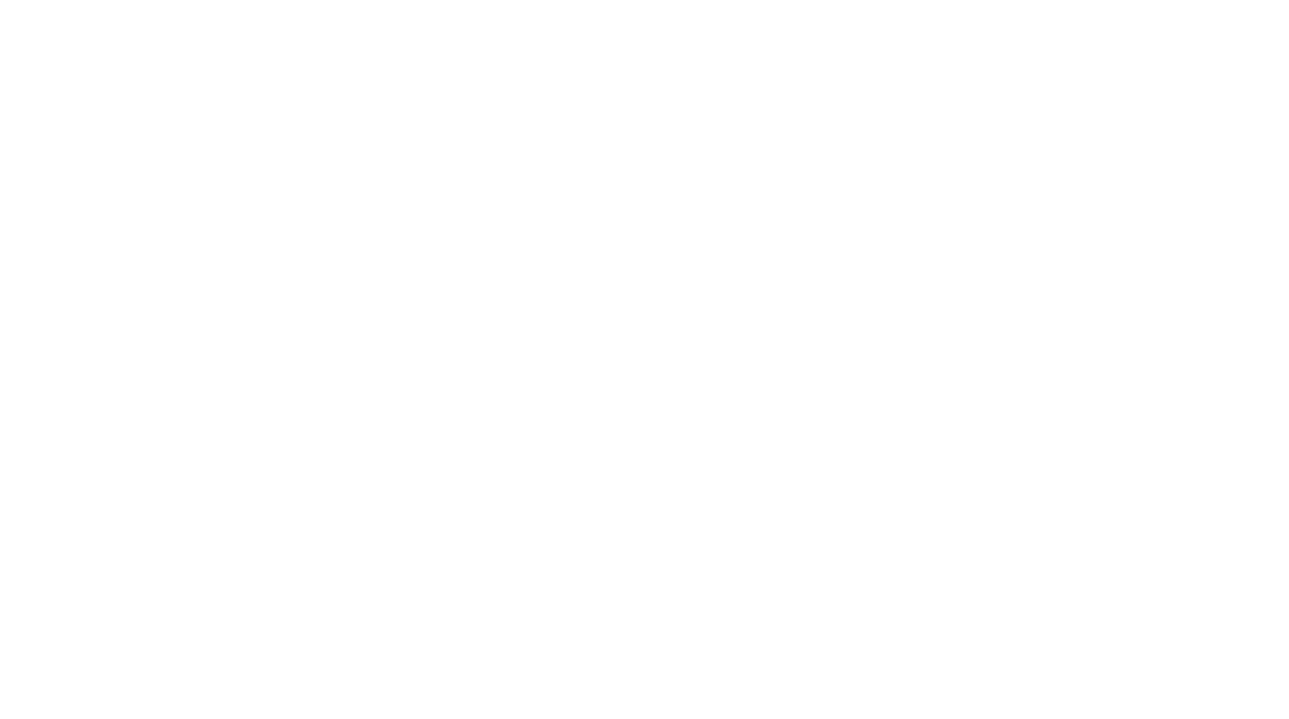 scroll, scrollTop: 0, scrollLeft: 0, axis: both 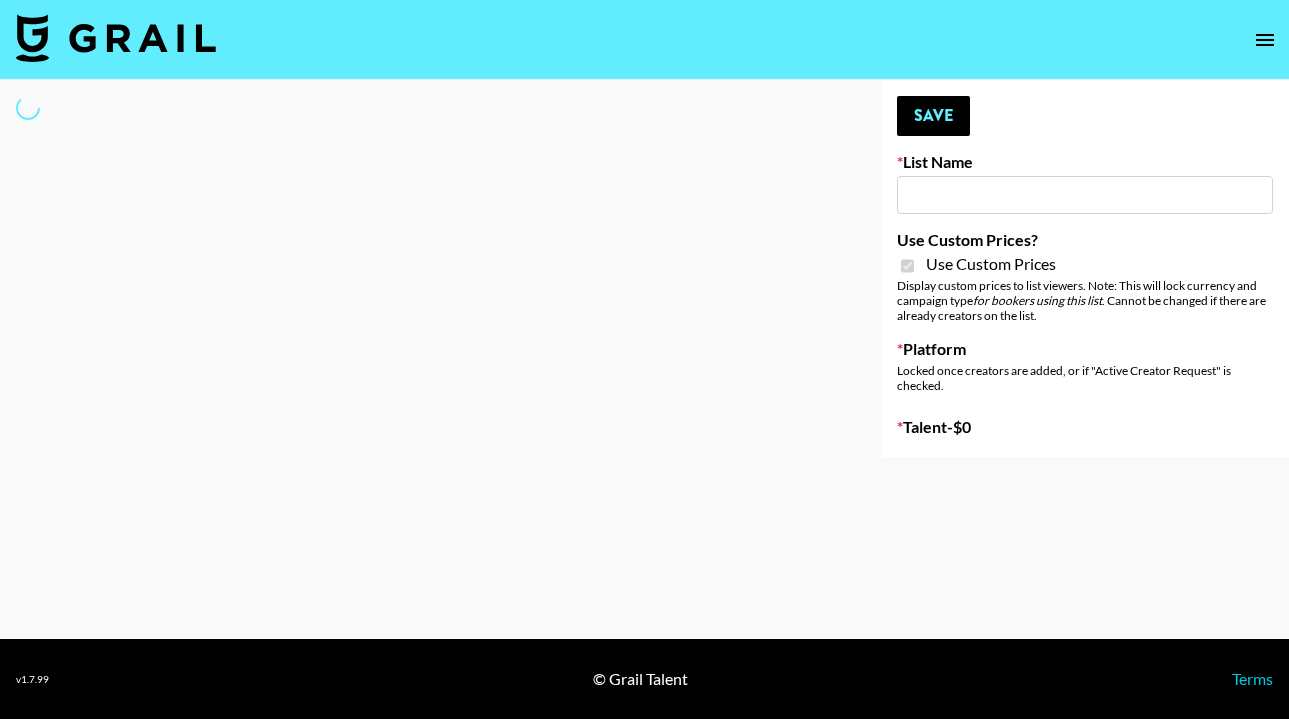 type on "Some By Mi (8th Aug)" 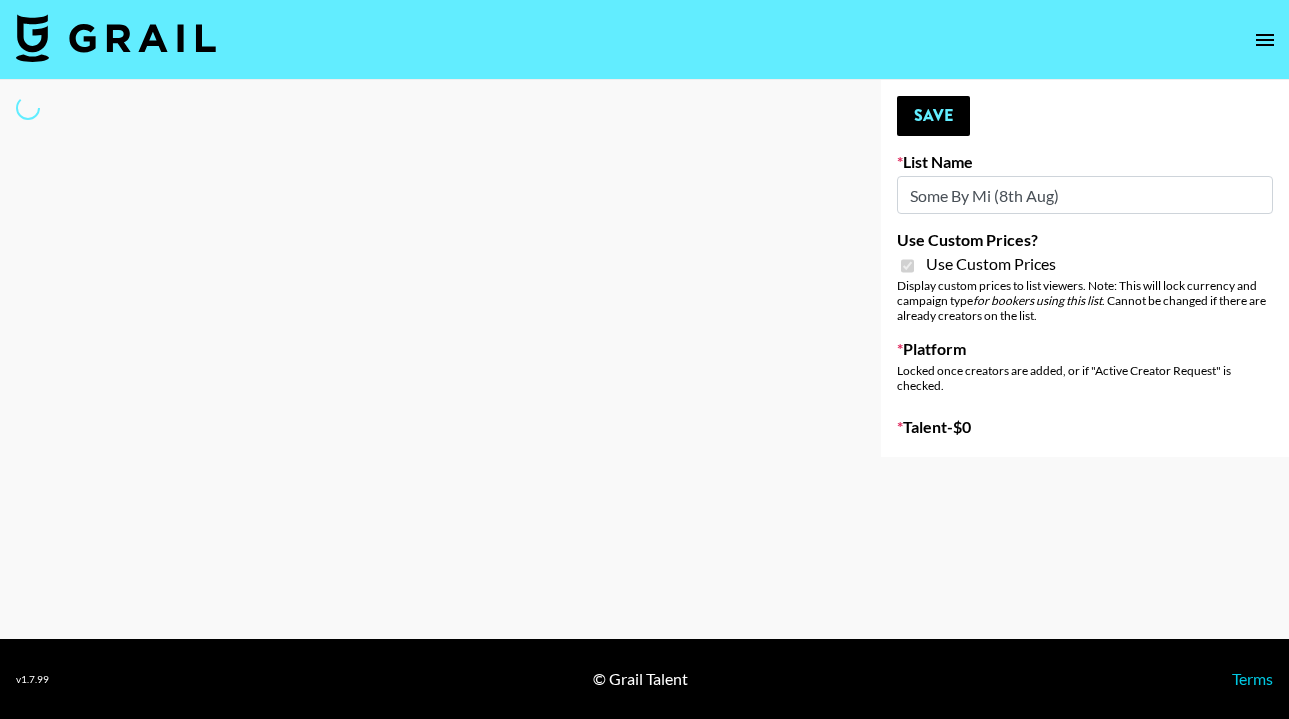 select on "Brand" 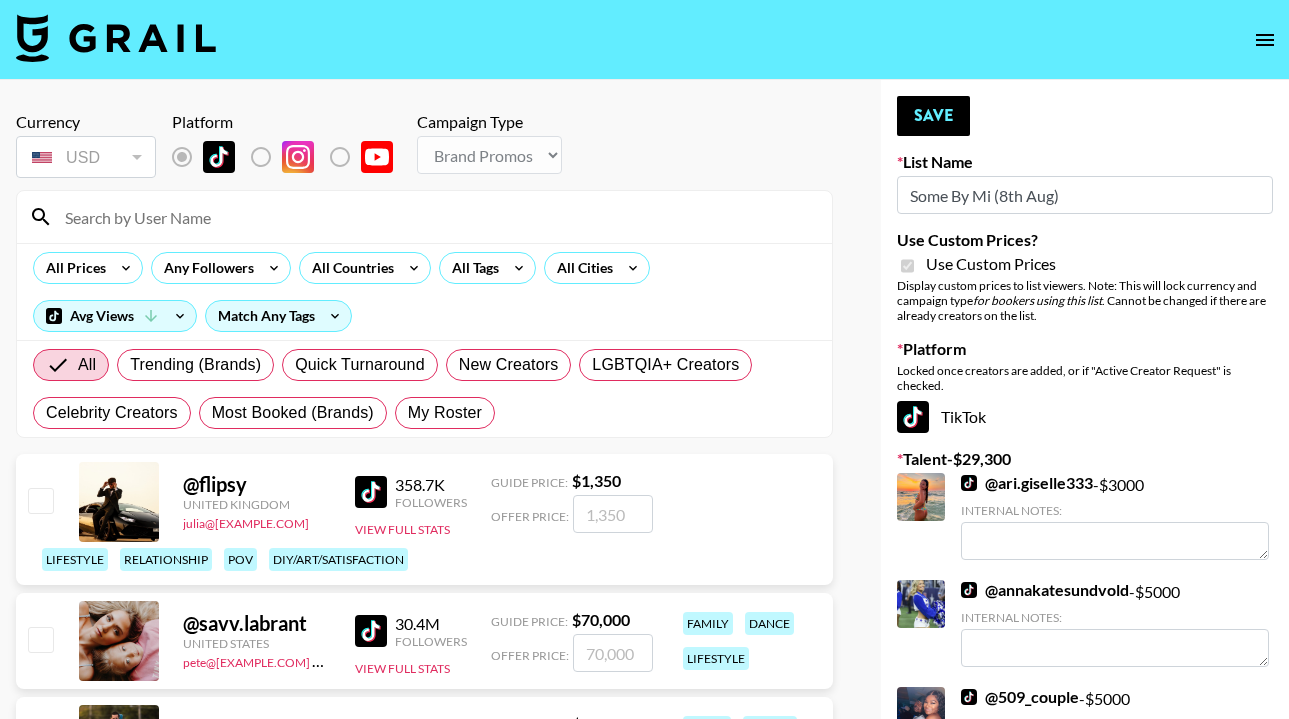 click at bounding box center [436, 217] 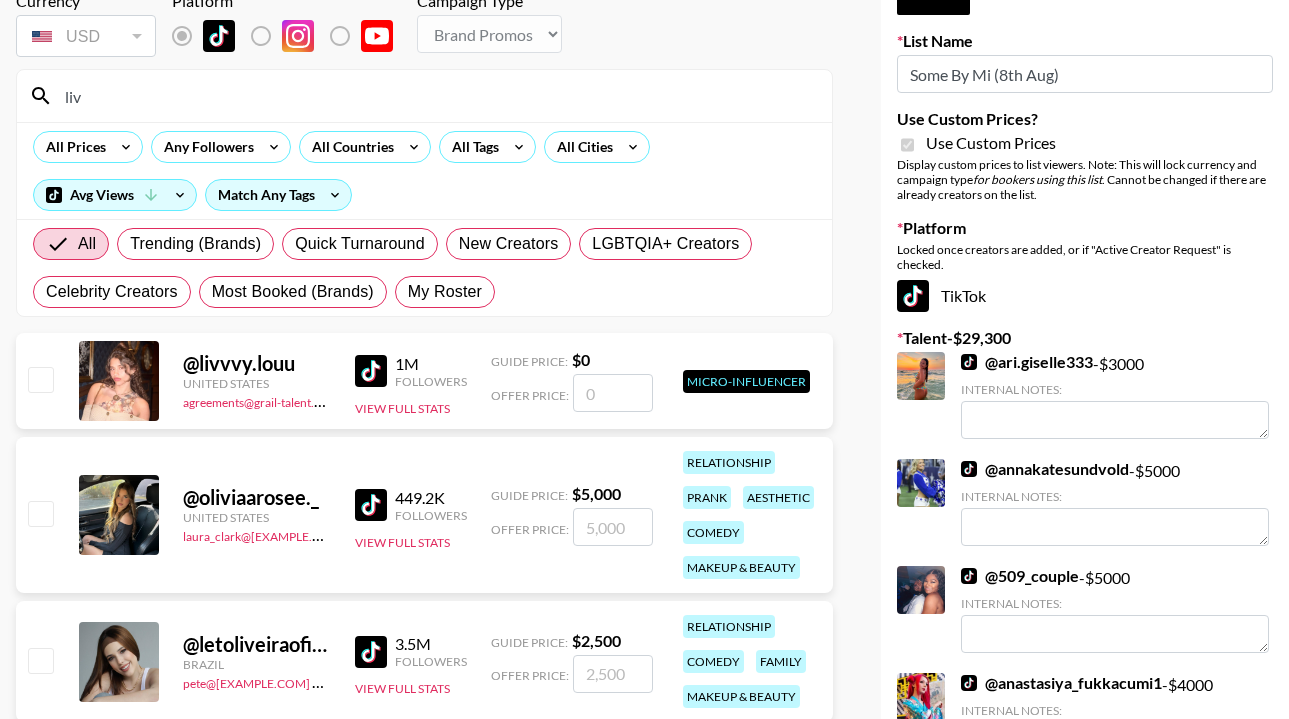 scroll, scrollTop: 122, scrollLeft: 0, axis: vertical 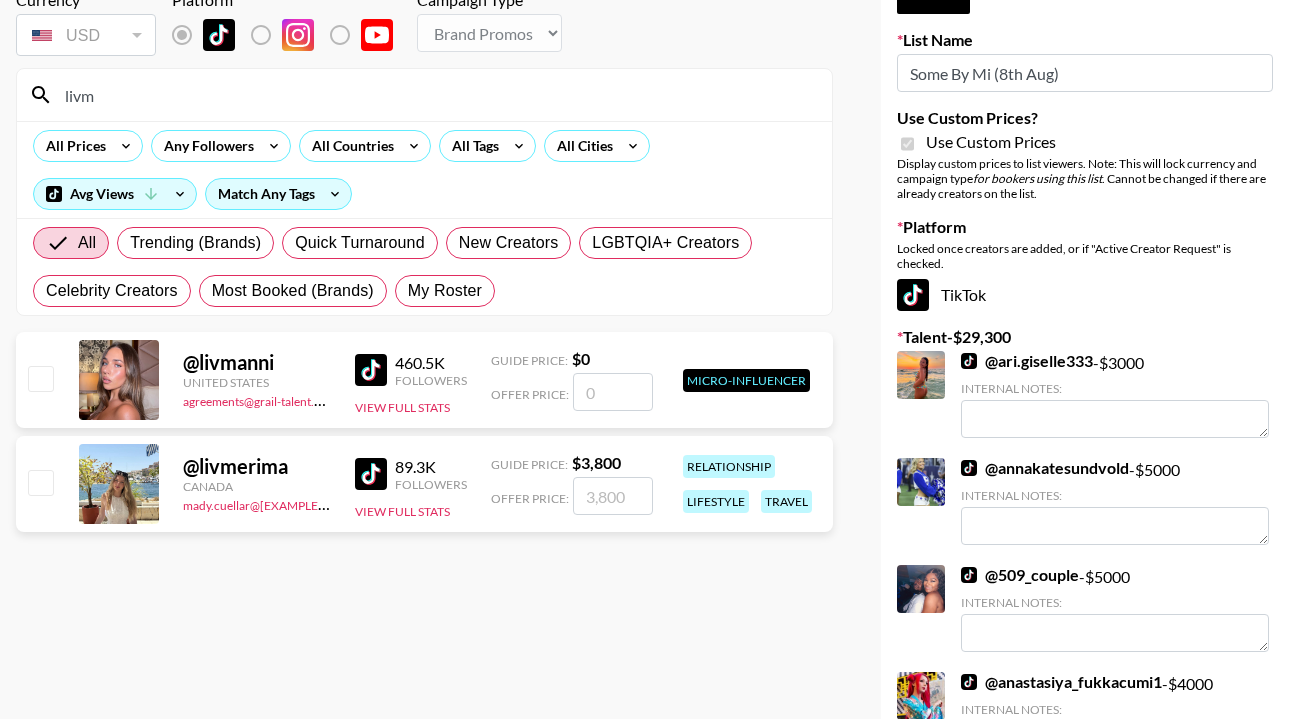 type on "livm" 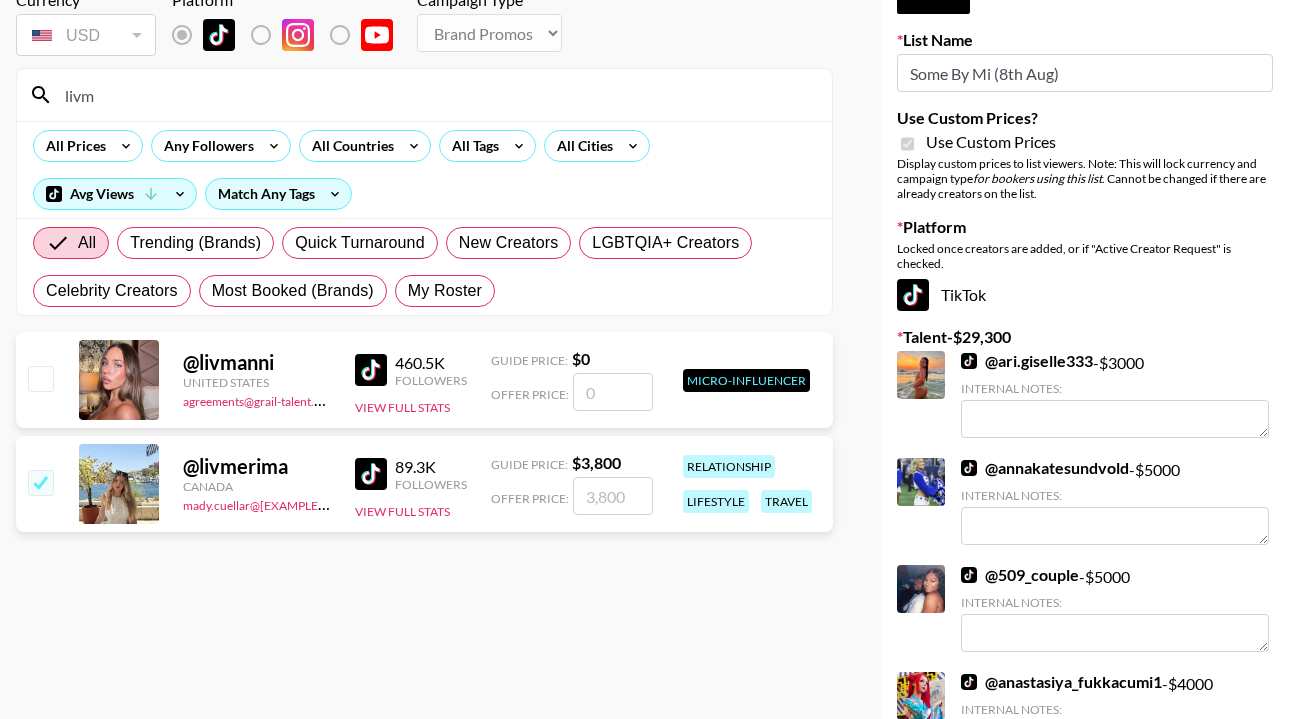 checkbox on "true" 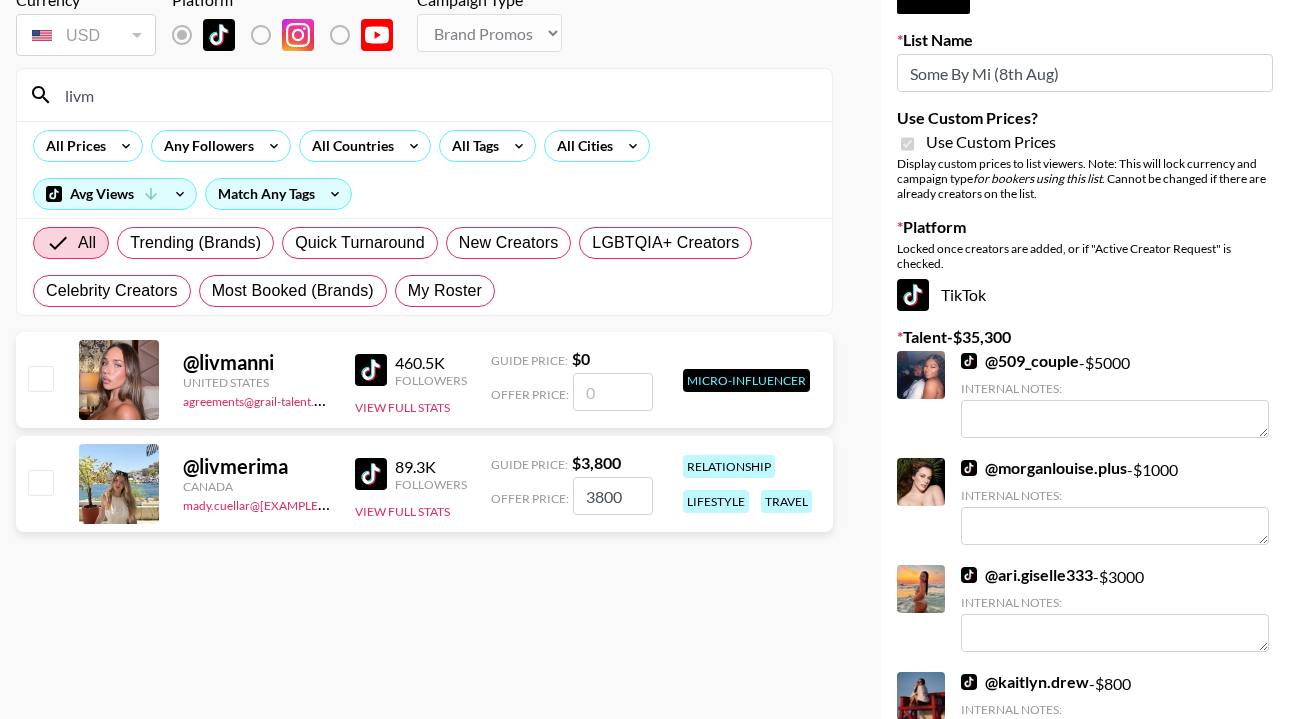 scroll, scrollTop: 0, scrollLeft: 0, axis: both 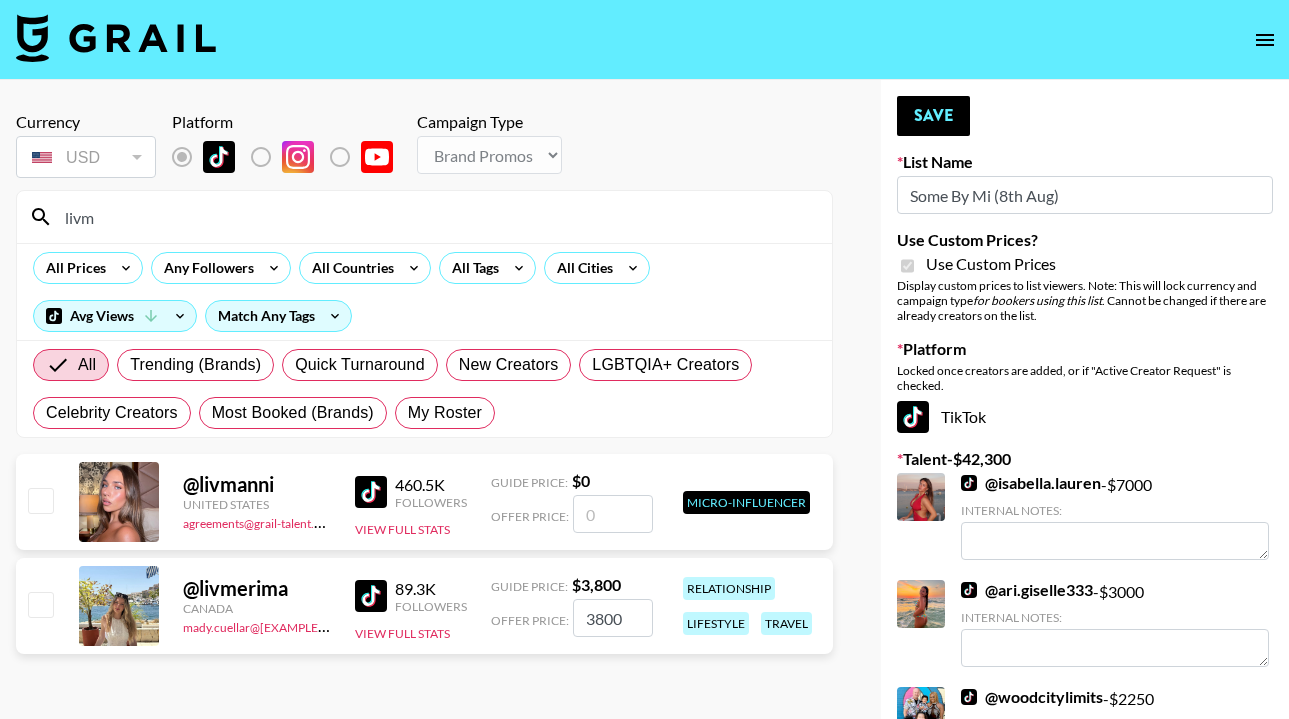 drag, startPoint x: 625, startPoint y: 626, endPoint x: 534, endPoint y: 625, distance: 91.00549 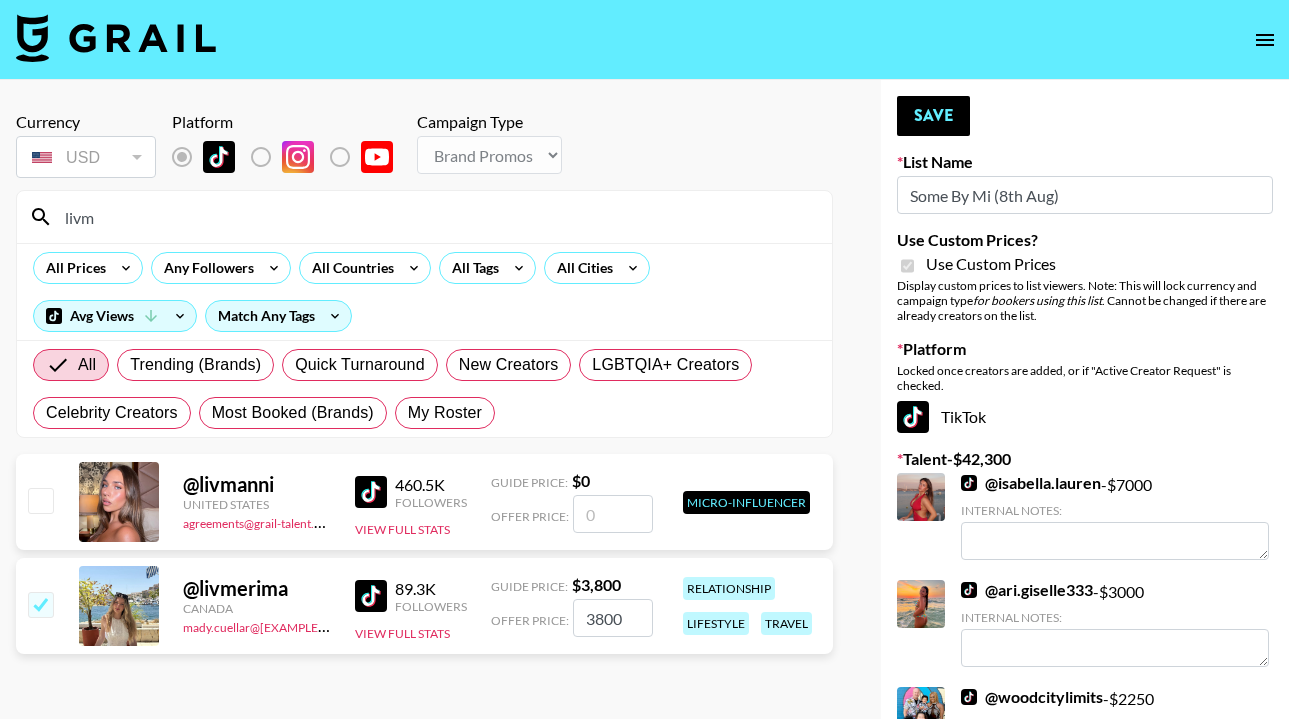 checkbox on "true" 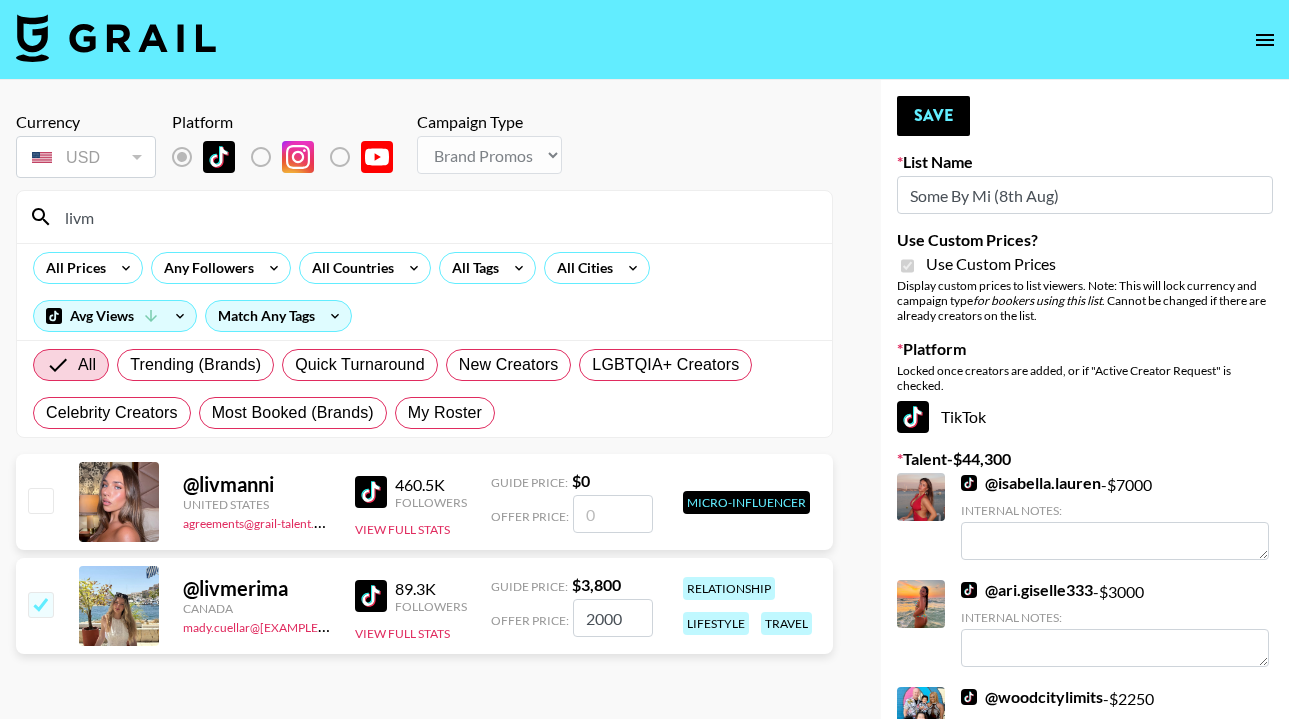 type on "2000" 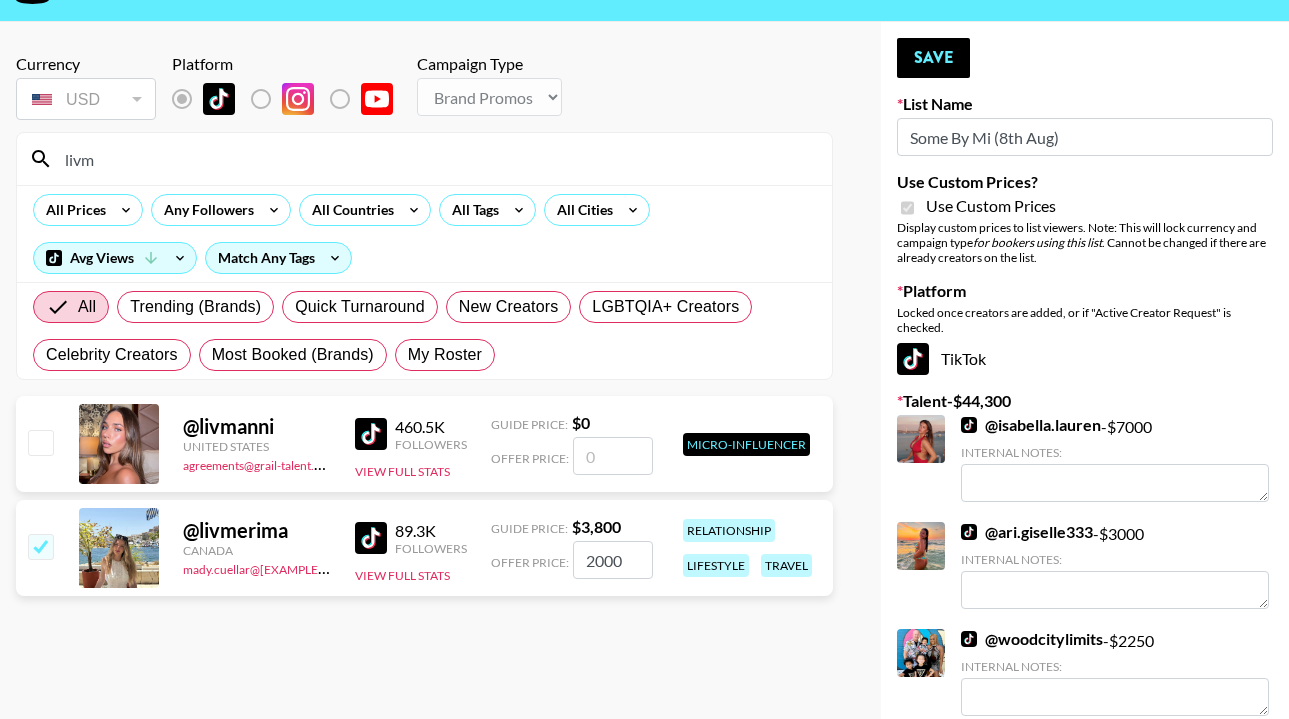 scroll, scrollTop: 89, scrollLeft: 0, axis: vertical 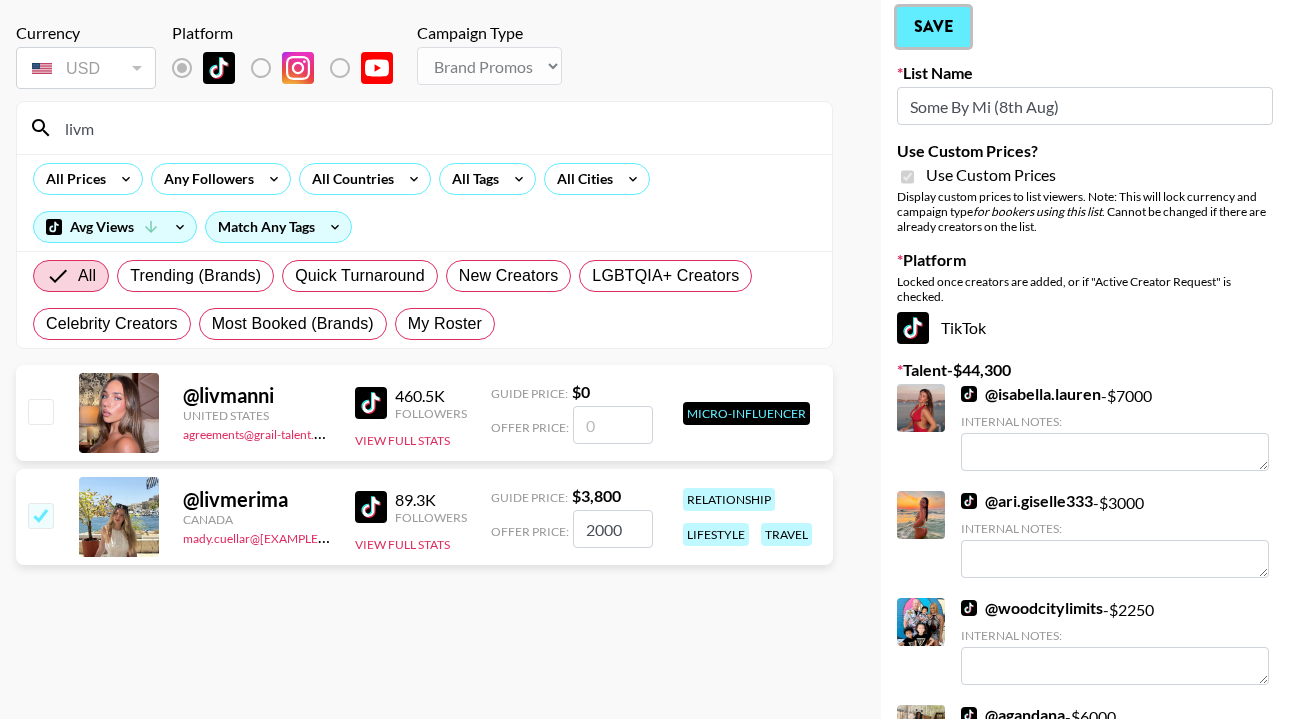 click on "Save" at bounding box center (933, 27) 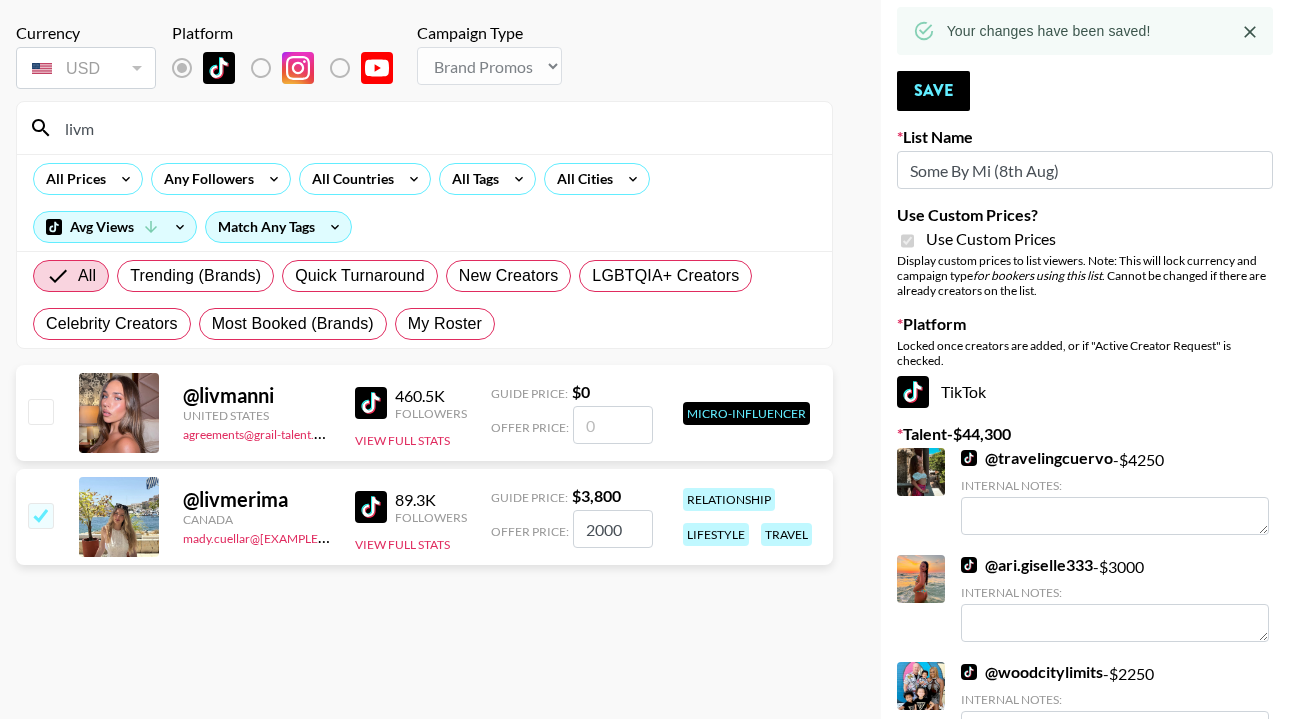 drag, startPoint x: 170, startPoint y: 130, endPoint x: 34, endPoint y: 128, distance: 136.01471 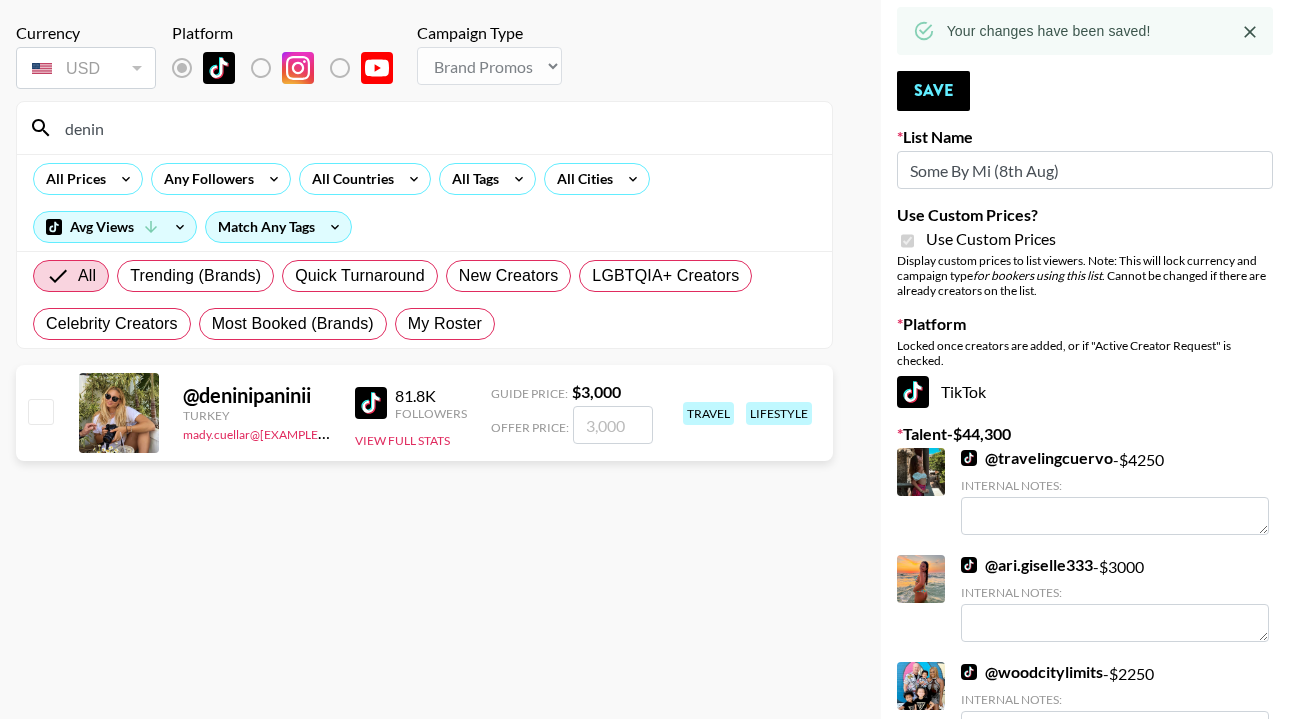 type on "denin" 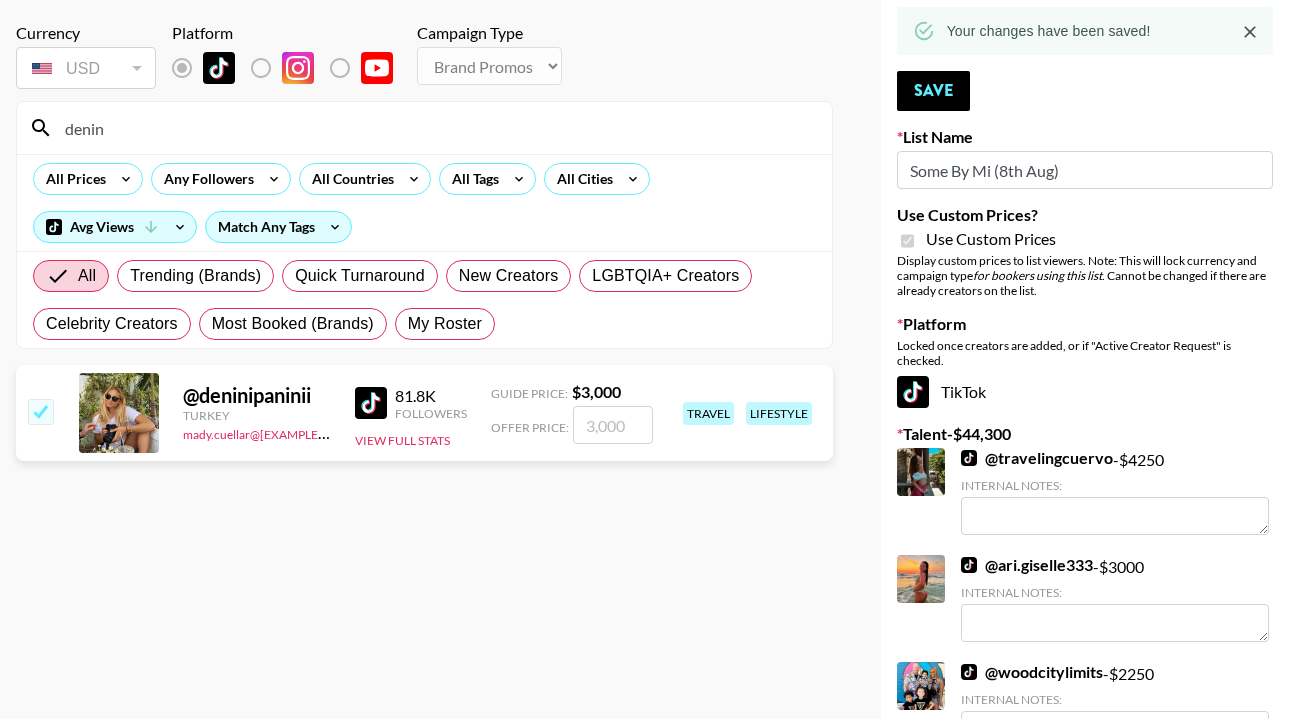 checkbox on "true" 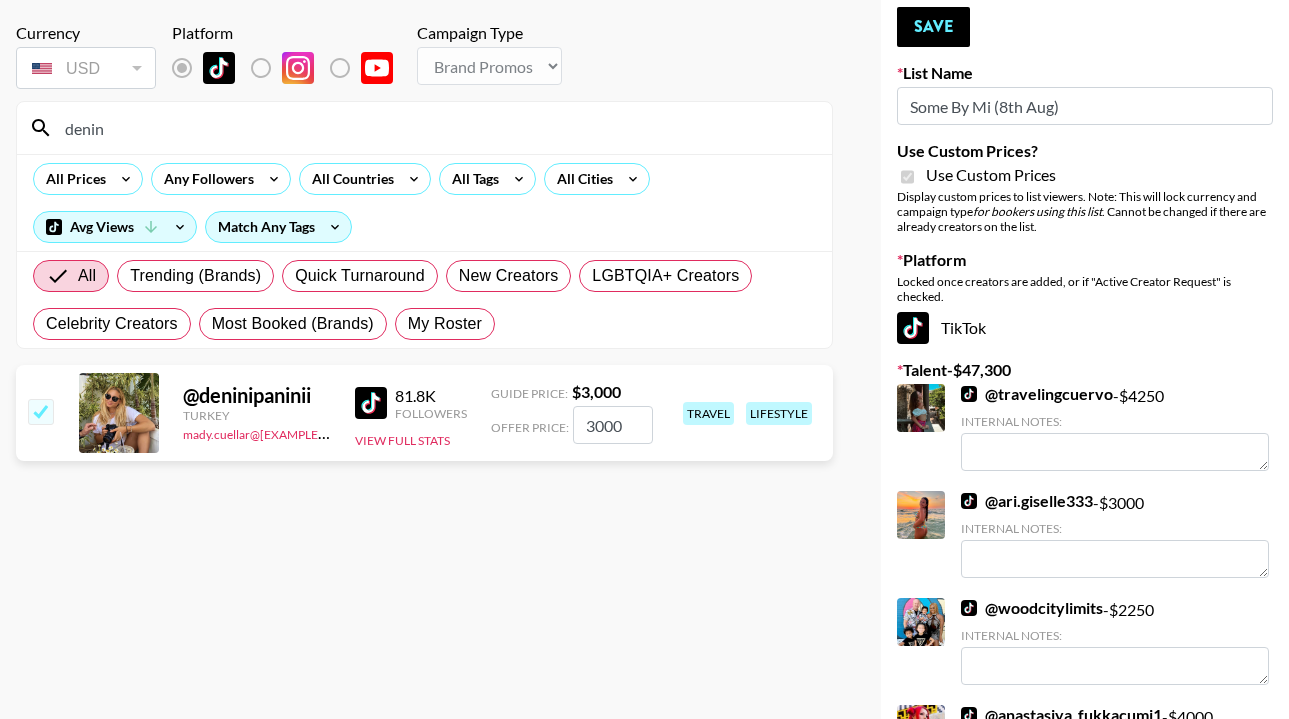 drag, startPoint x: 629, startPoint y: 429, endPoint x: 565, endPoint y: 432, distance: 64.070274 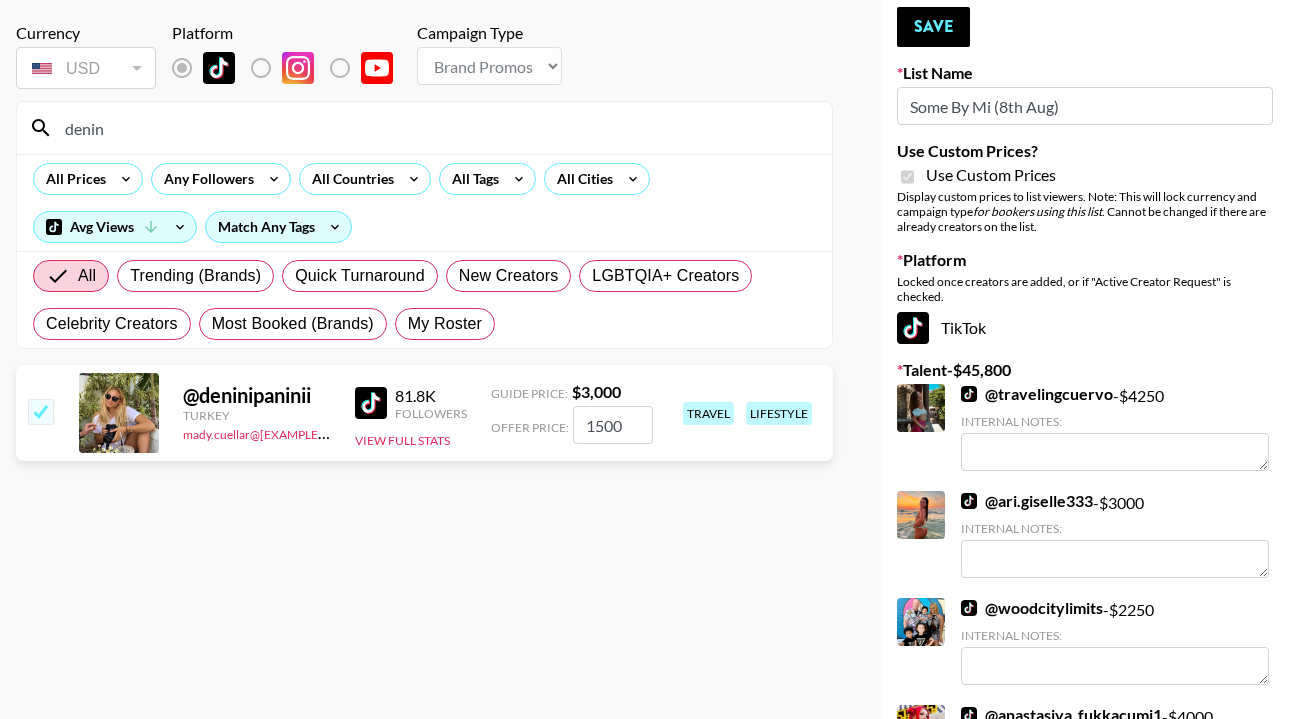 type on "1500" 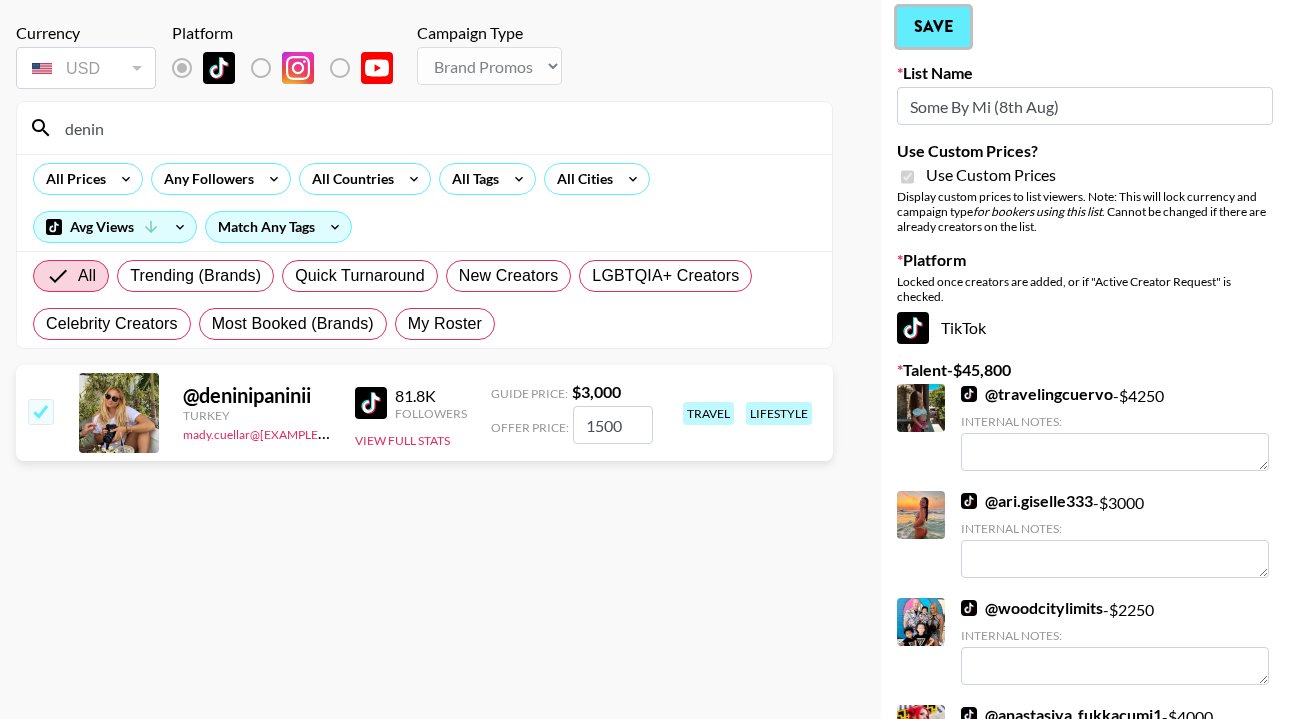 click on "Save" at bounding box center [933, 27] 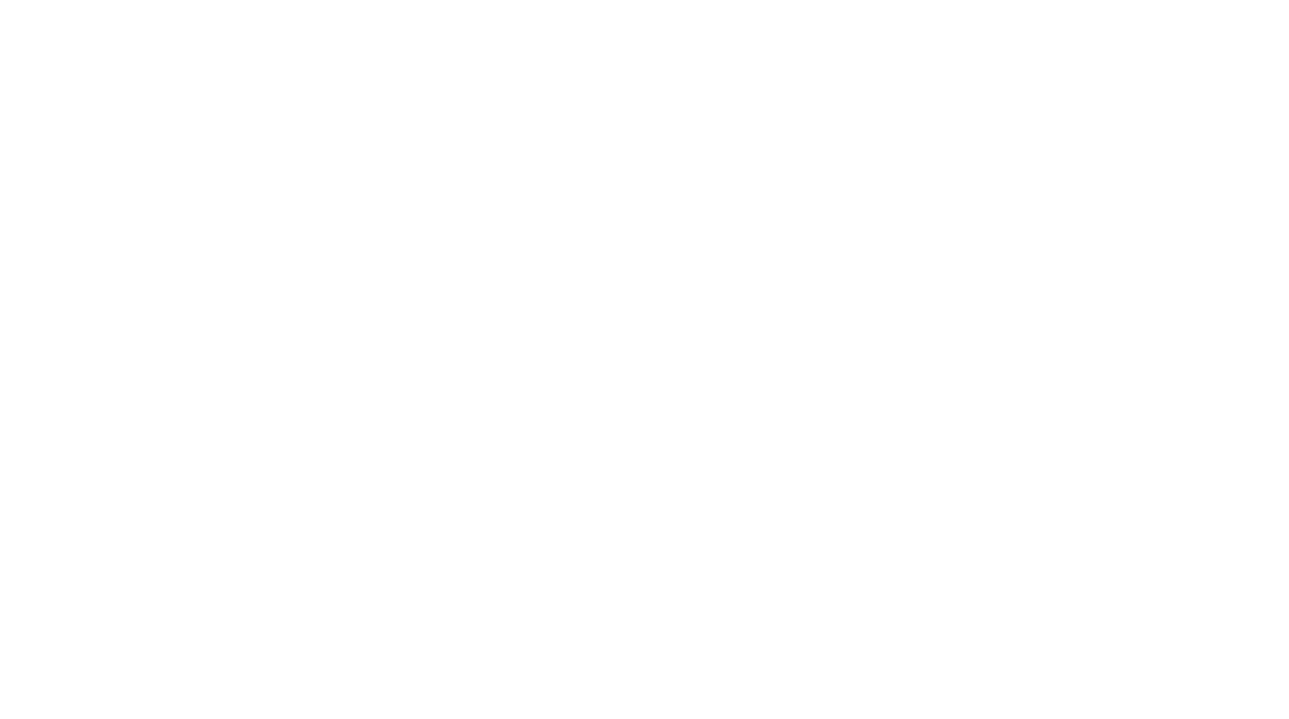 scroll, scrollTop: 0, scrollLeft: 0, axis: both 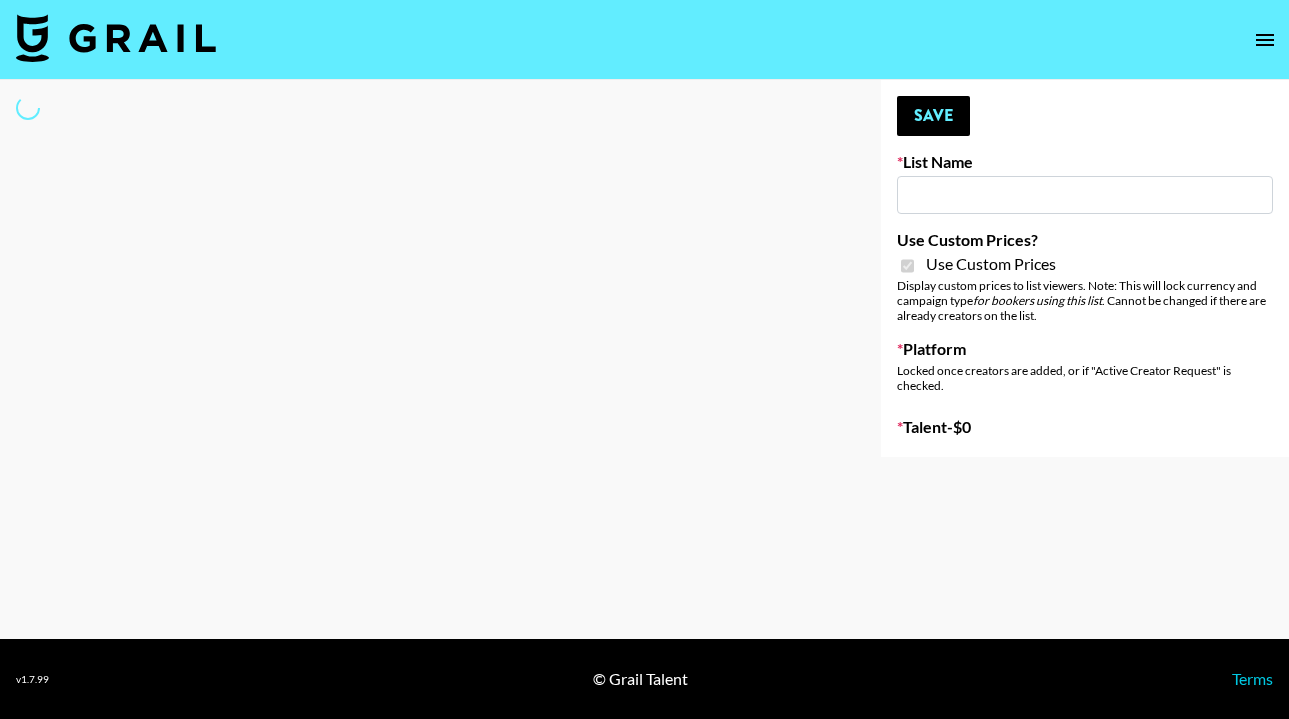 type on "Solitaire Harverst (8th Aug)" 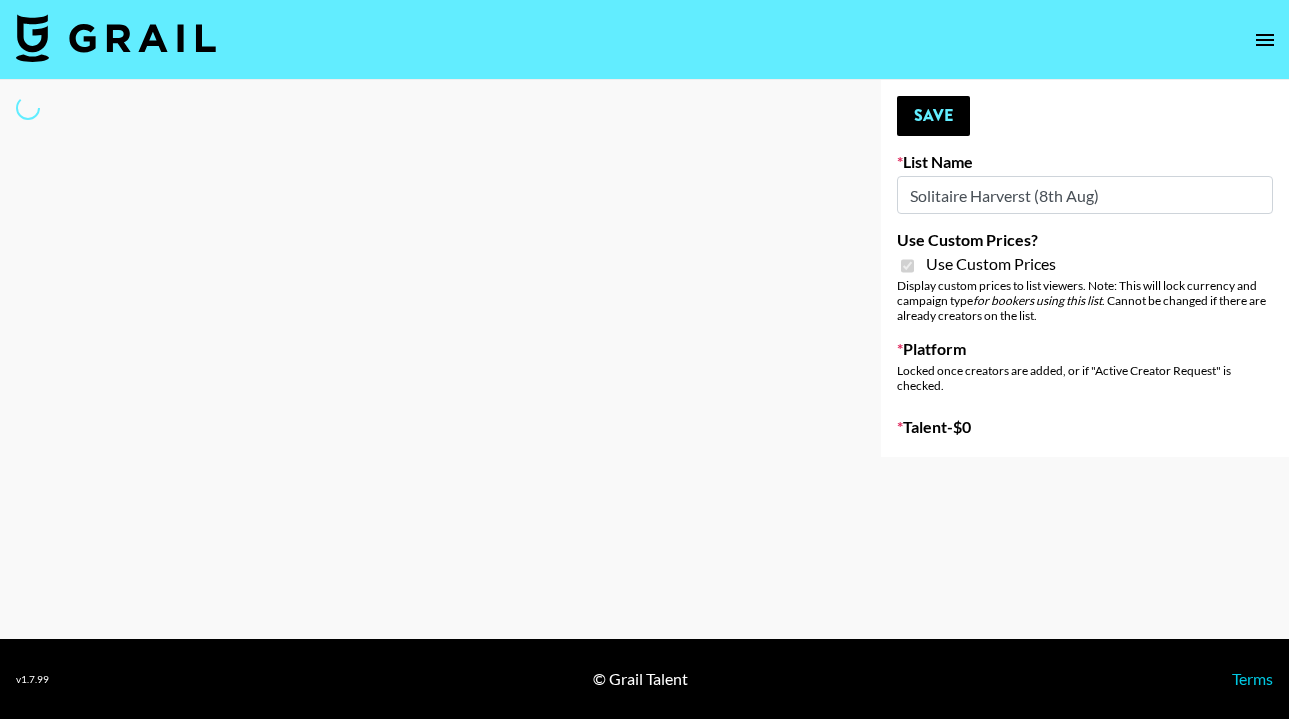 select on "Brand" 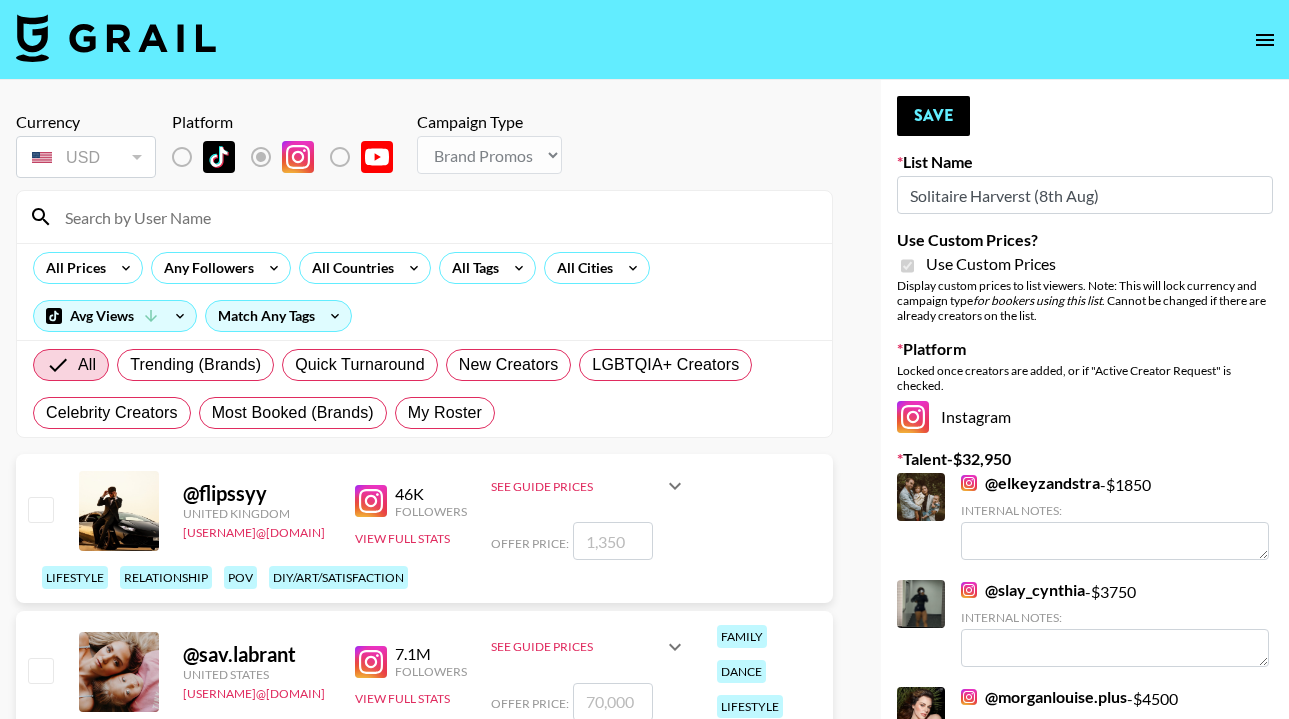 click at bounding box center [436, 217] 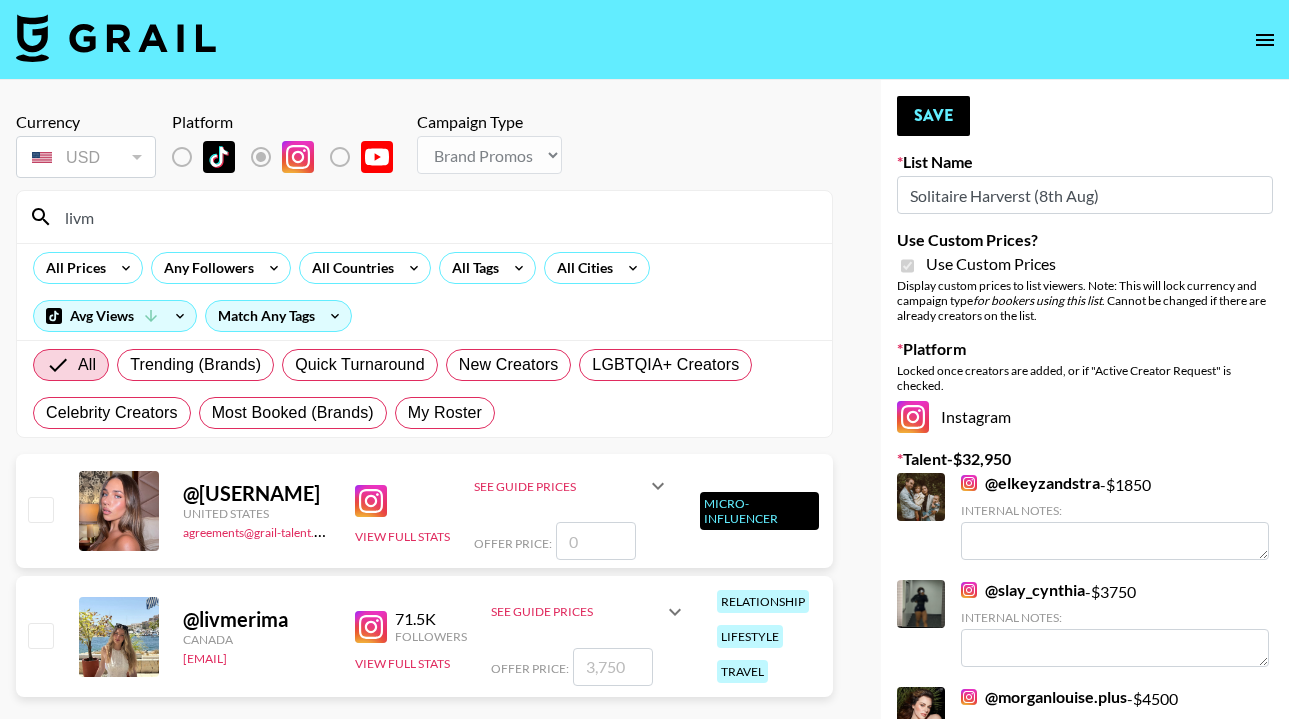 type on "livm" 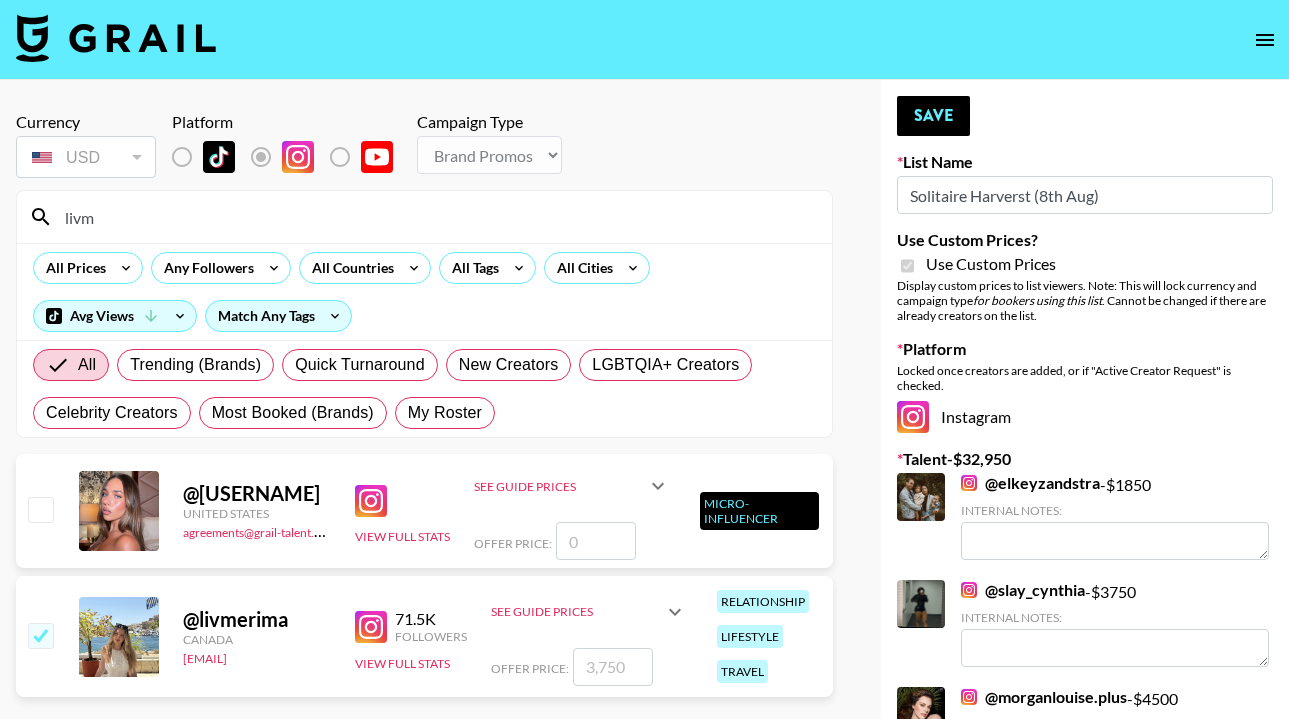 checkbox on "true" 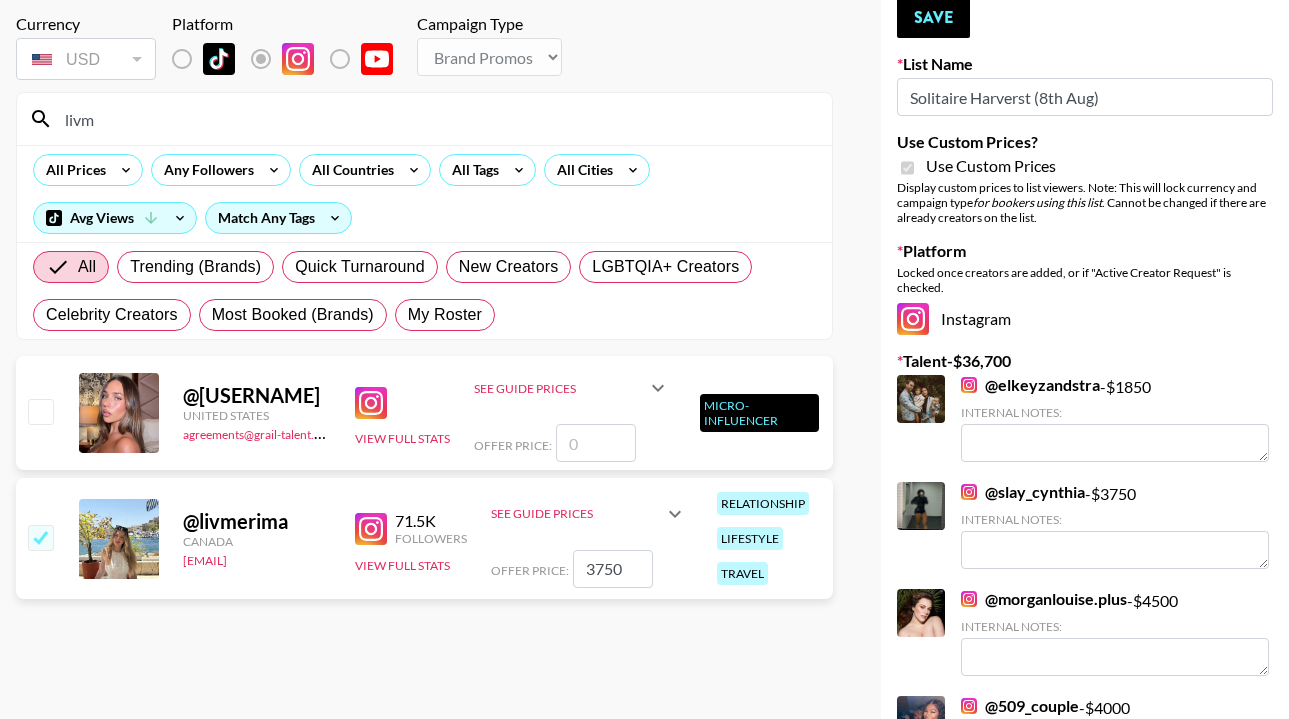 scroll, scrollTop: 105, scrollLeft: 0, axis: vertical 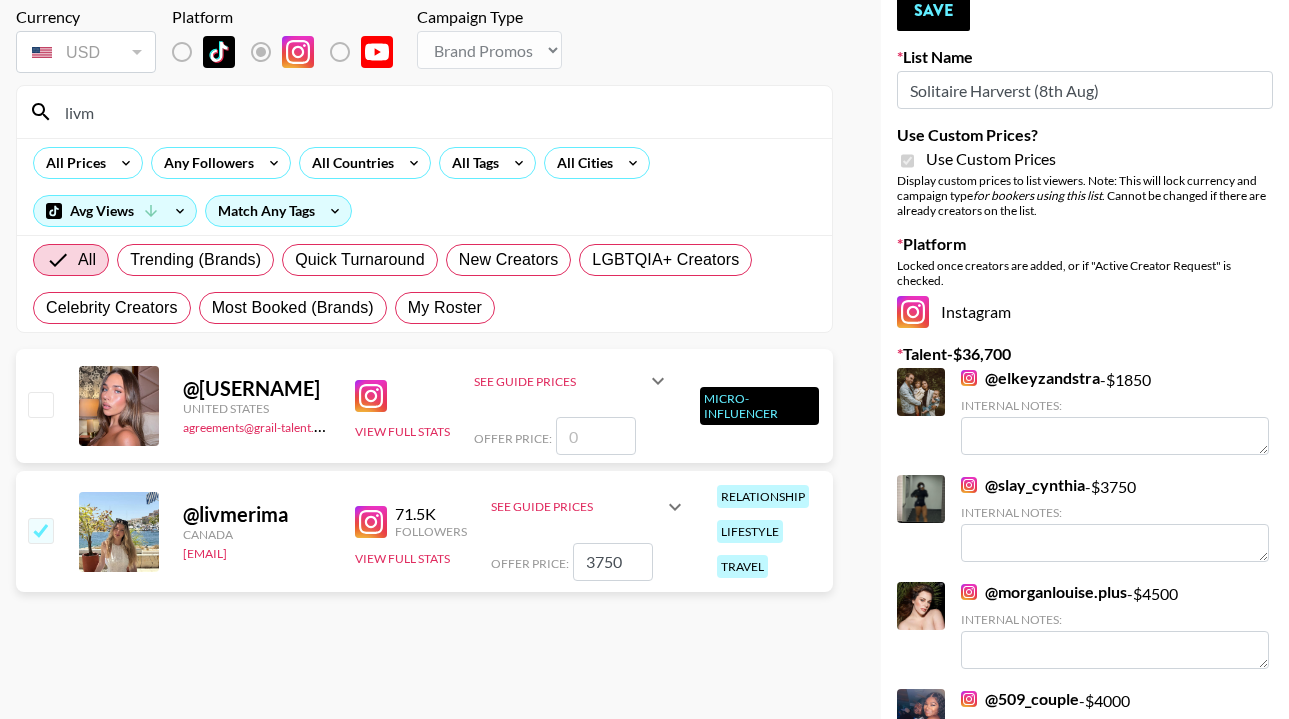 drag, startPoint x: 637, startPoint y: 561, endPoint x: 532, endPoint y: 560, distance: 105.00476 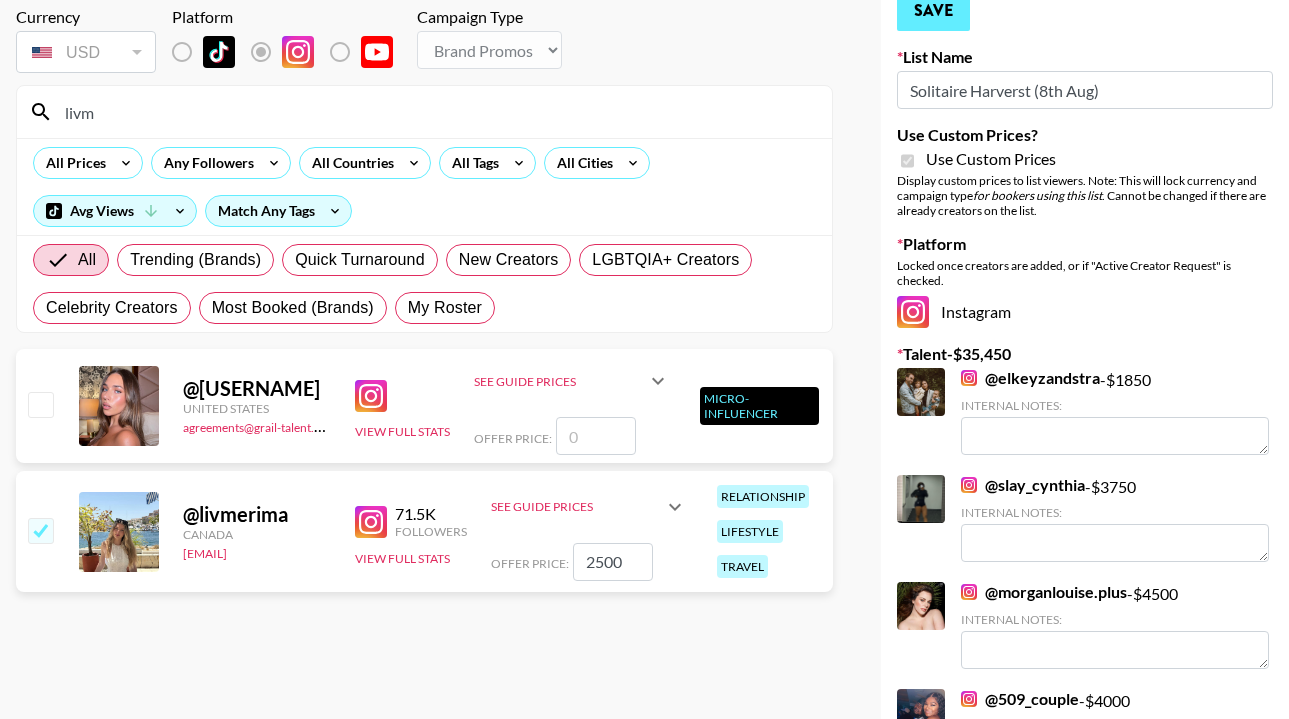type on "2500" 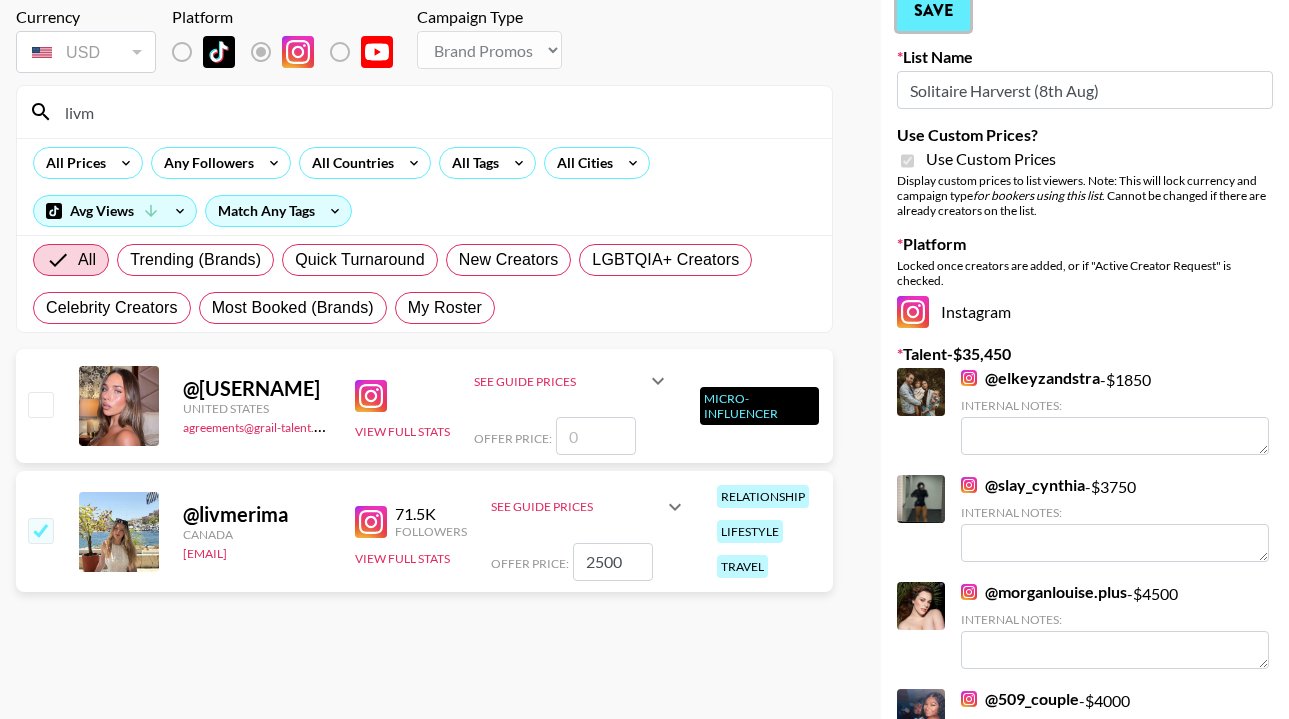 click on "Save" at bounding box center (933, 11) 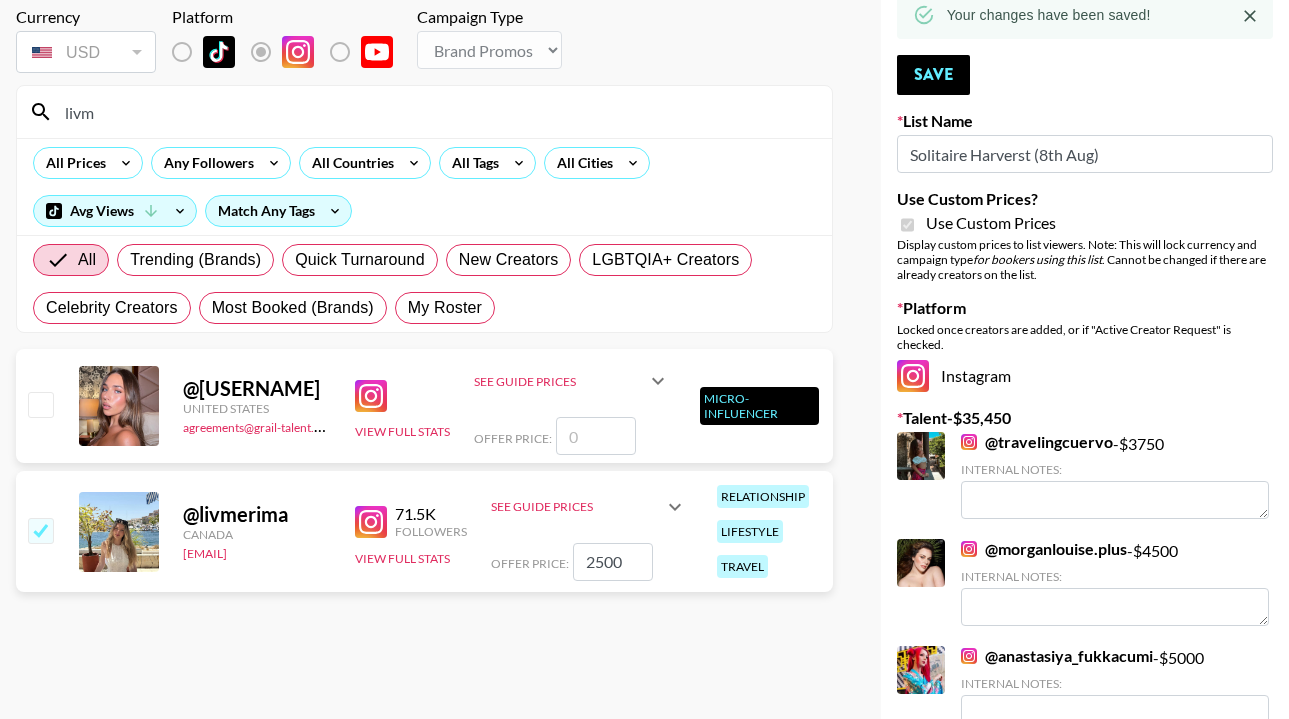 drag, startPoint x: 308, startPoint y: 113, endPoint x: 2, endPoint y: 115, distance: 306.00653 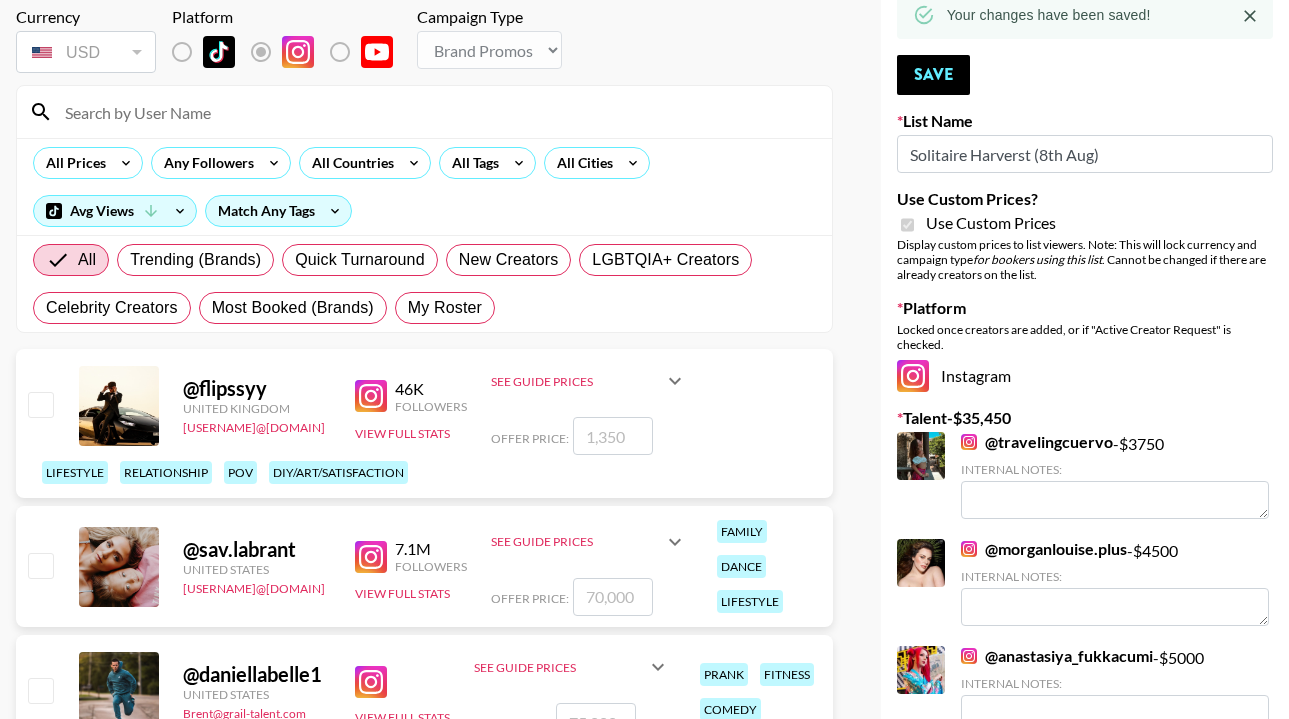 type on "d" 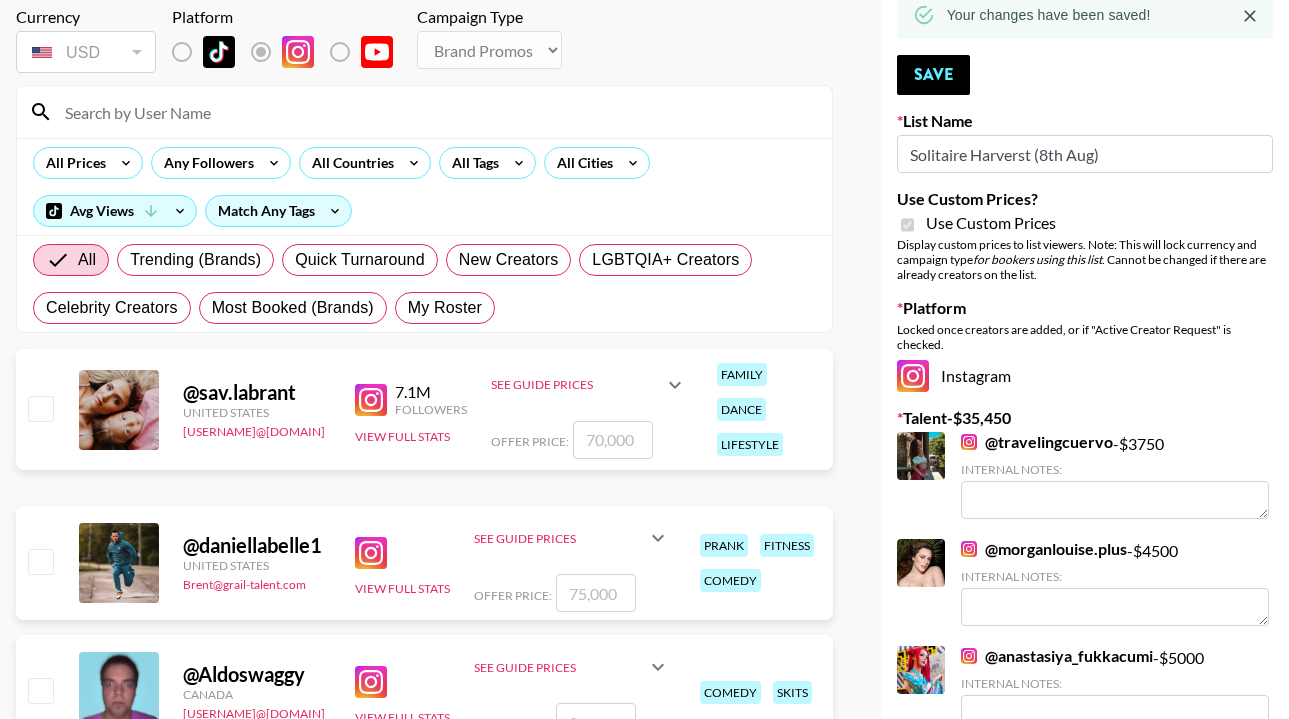 type on "s" 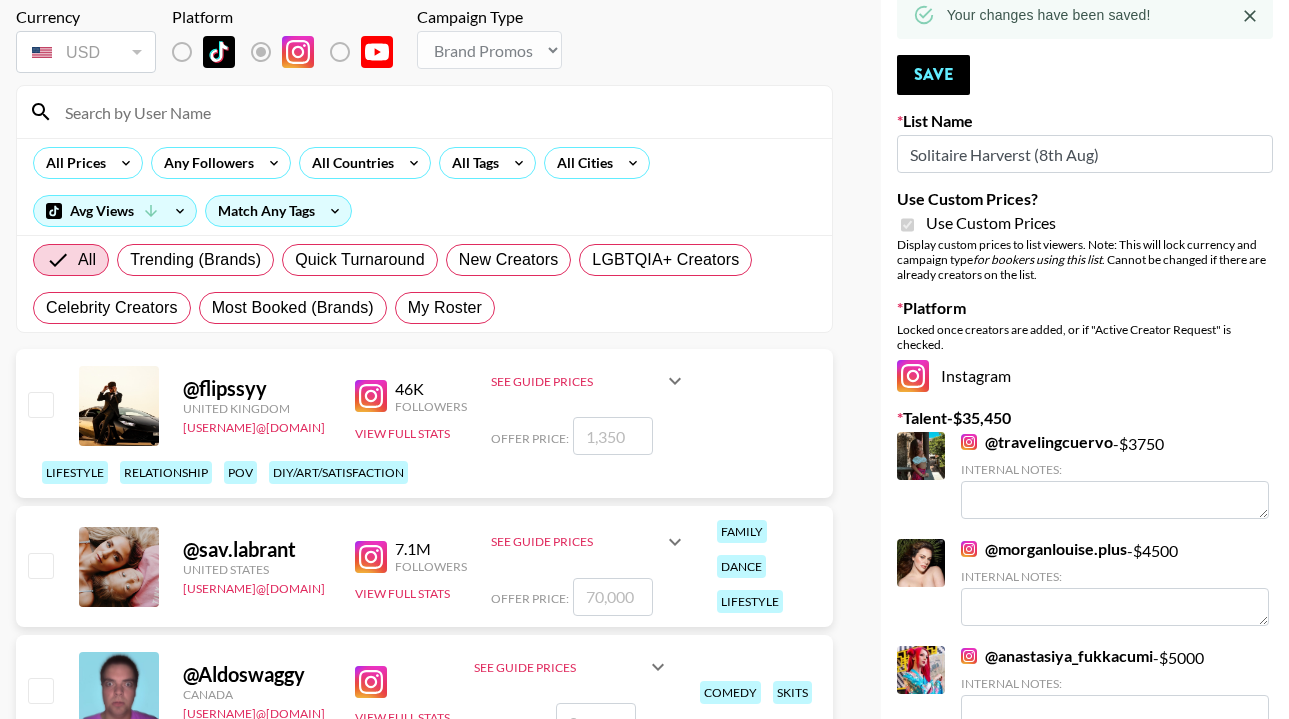 type on "f" 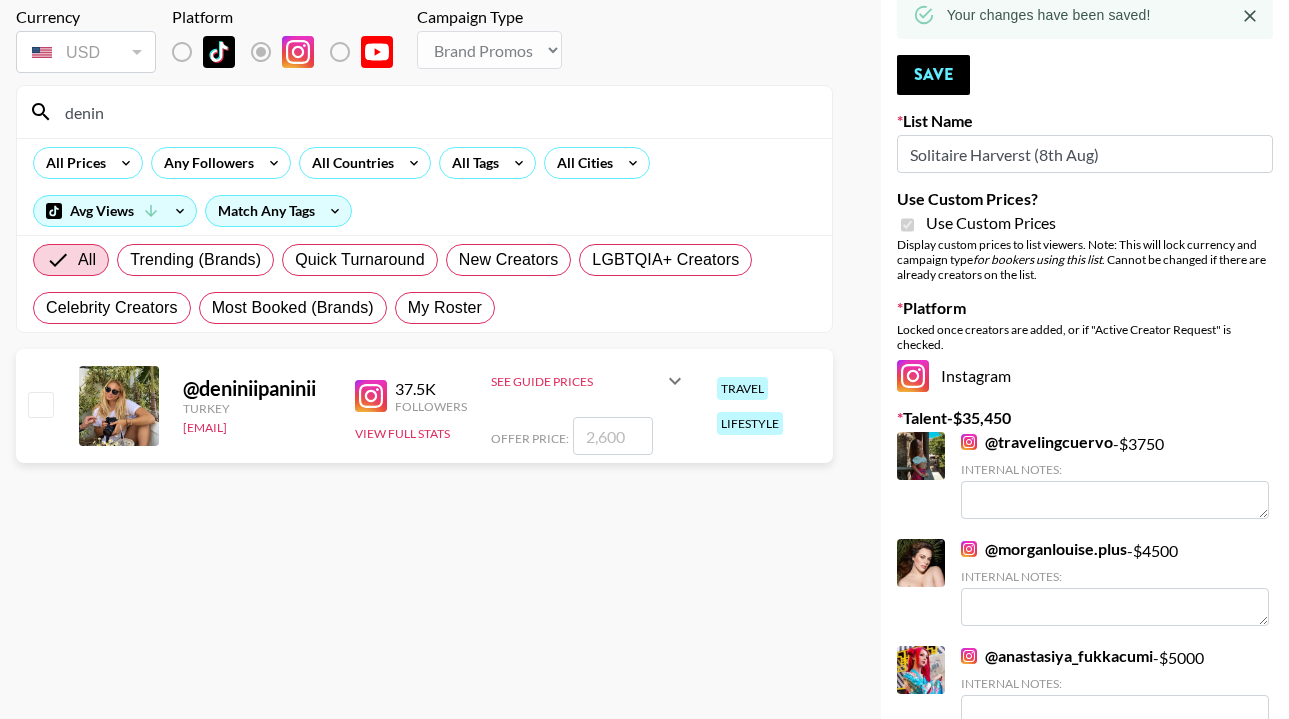 type on "denin" 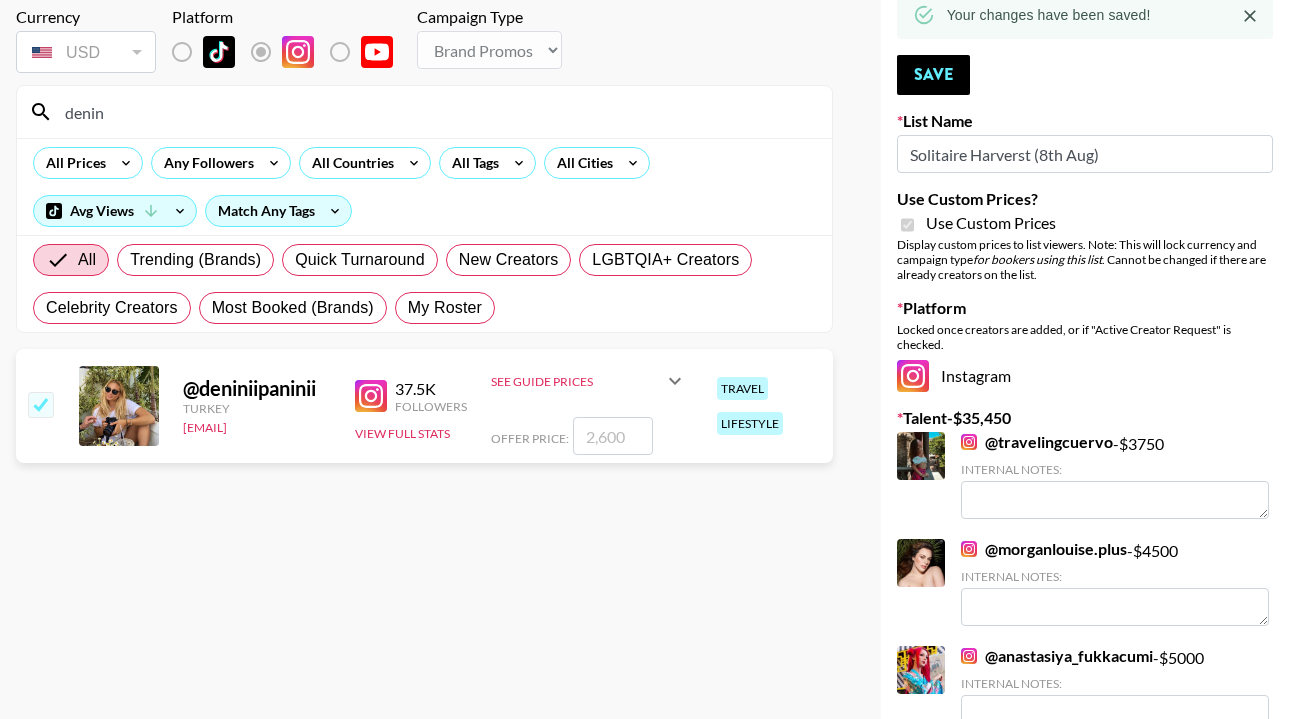 checkbox on "true" 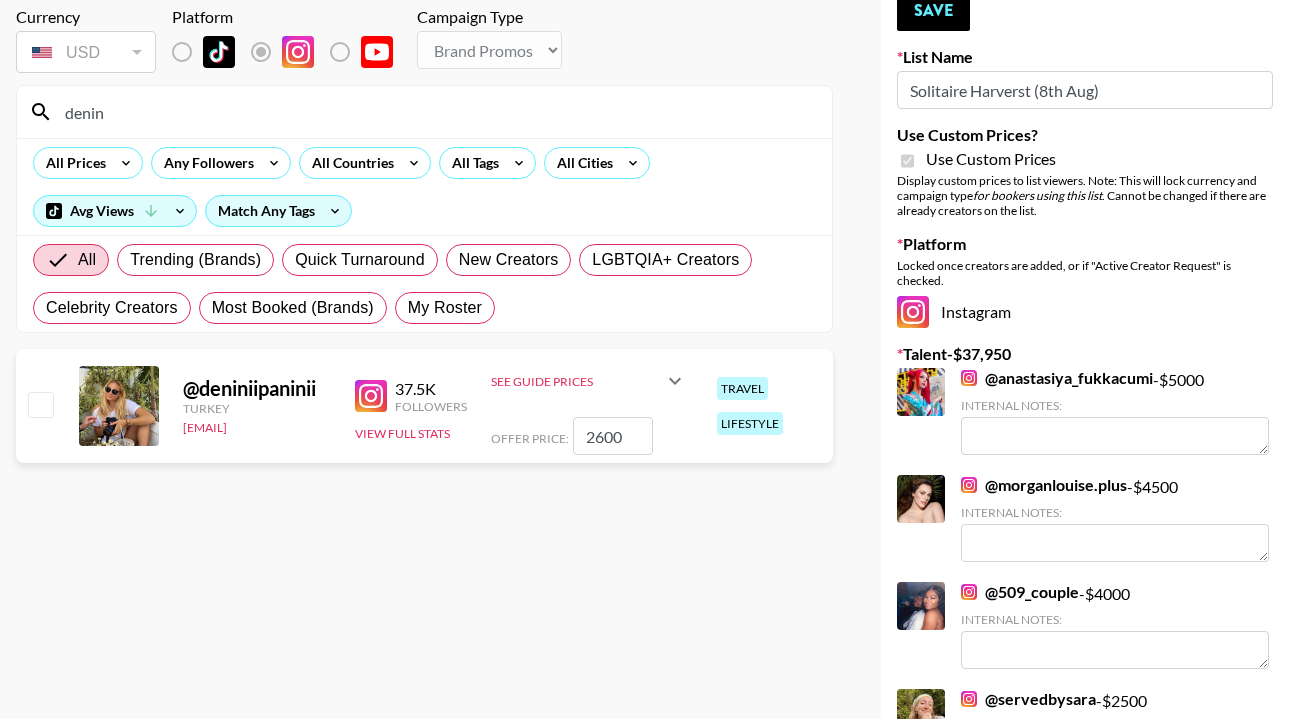 drag, startPoint x: 626, startPoint y: 436, endPoint x: 582, endPoint y: 438, distance: 44.04543 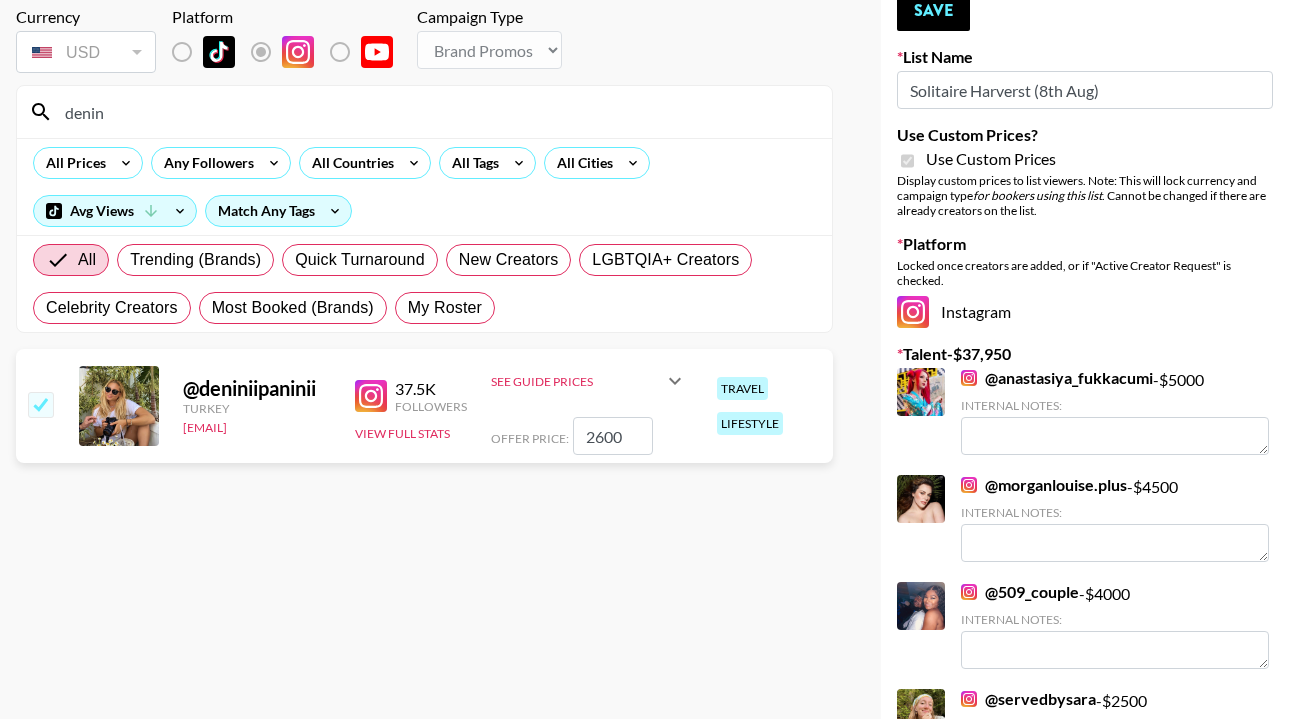 checkbox on "true" 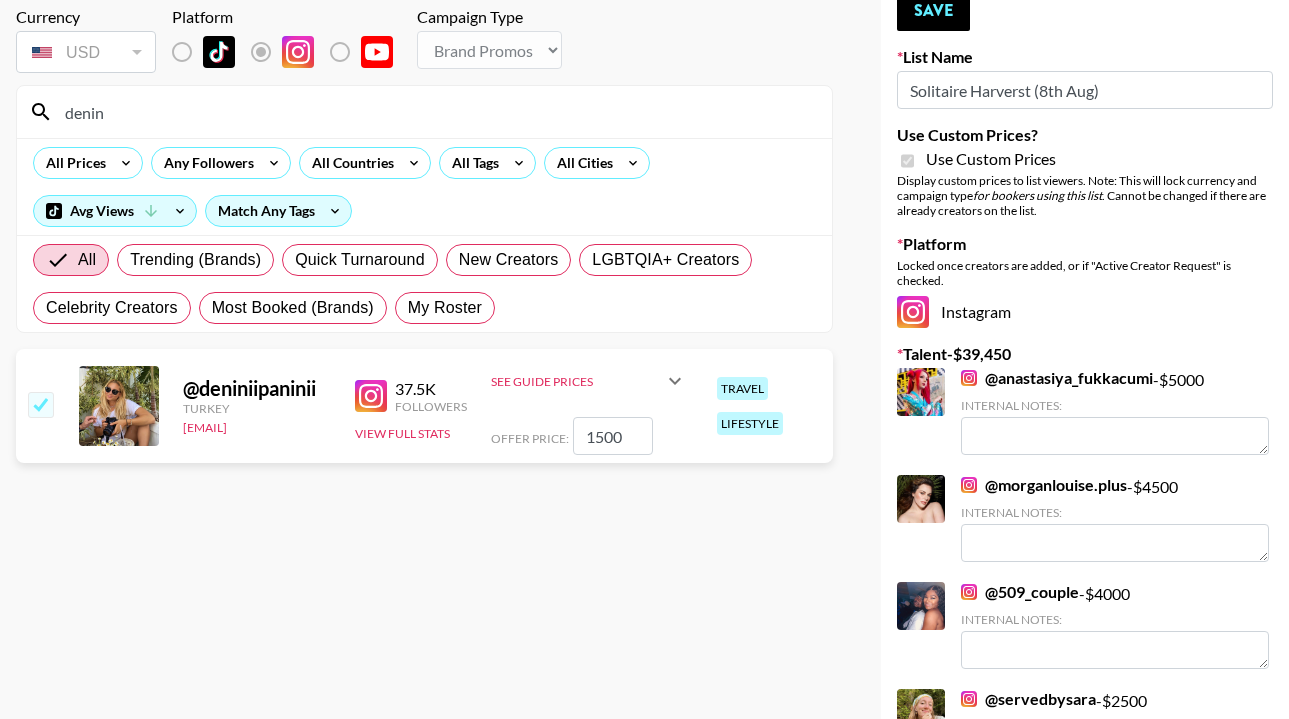 type on "1500" 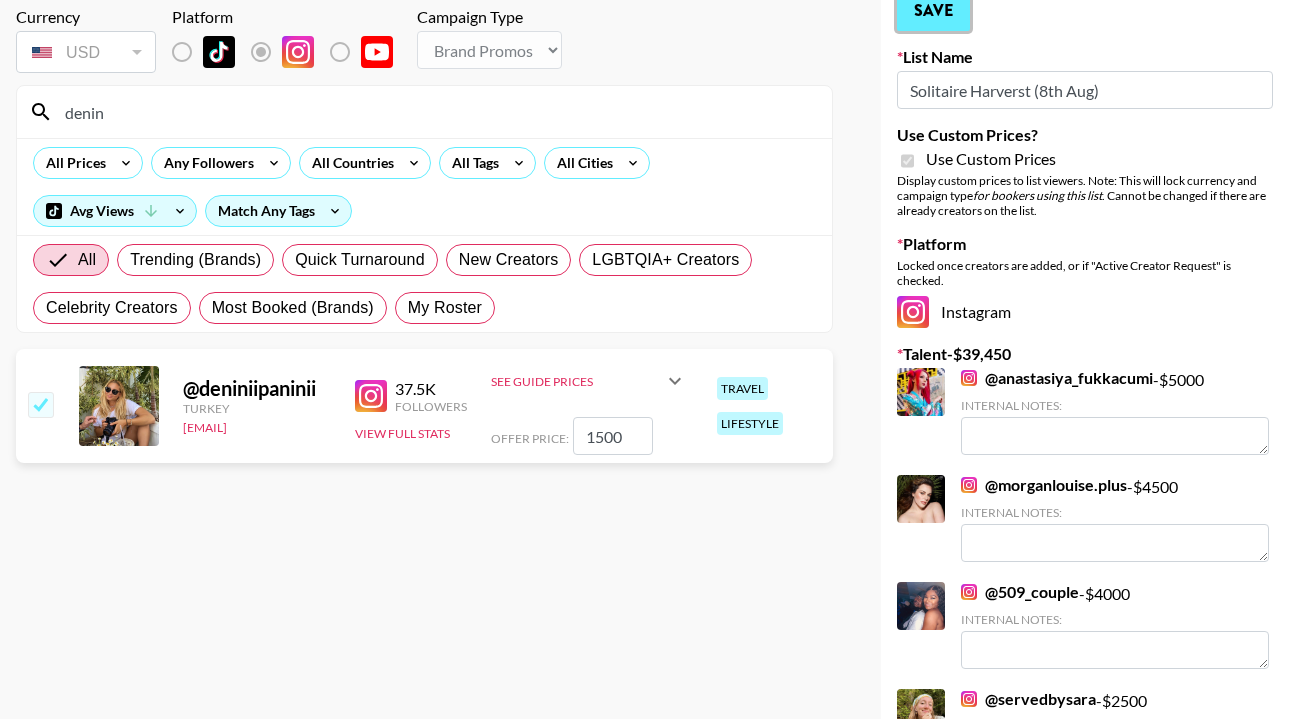 click on "Save" at bounding box center (933, 11) 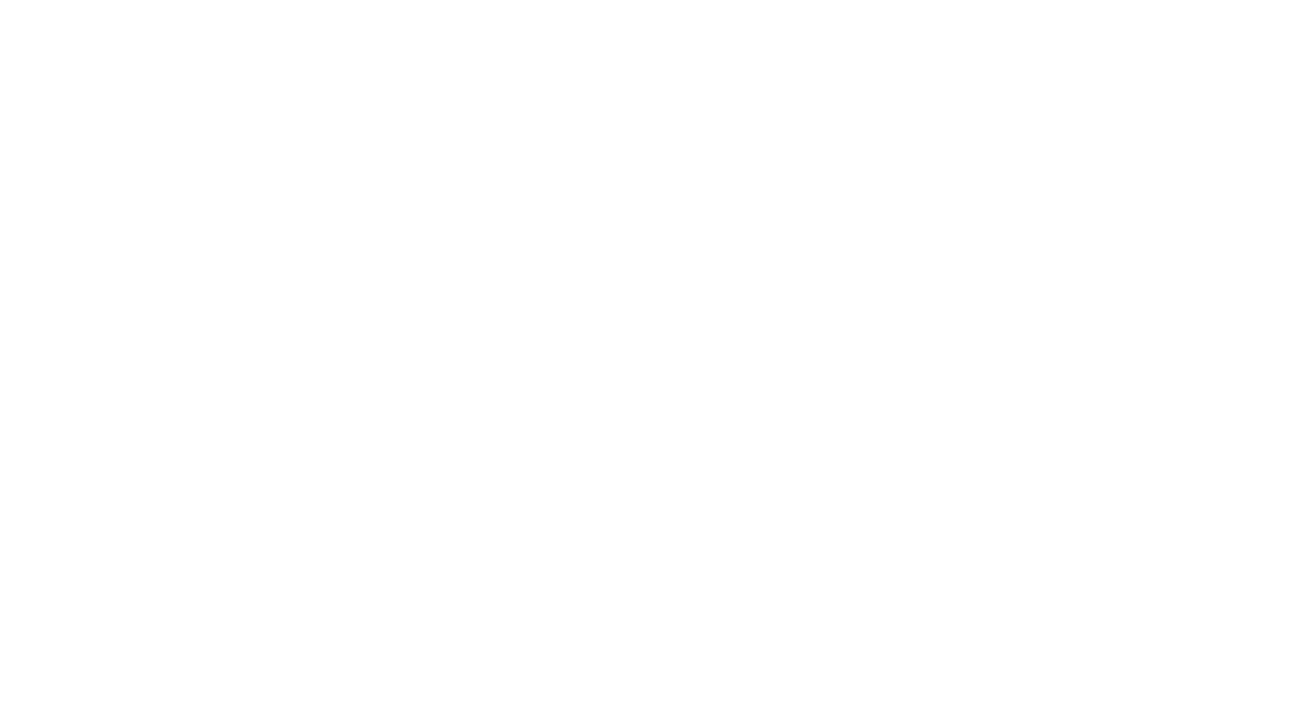 scroll, scrollTop: 0, scrollLeft: 0, axis: both 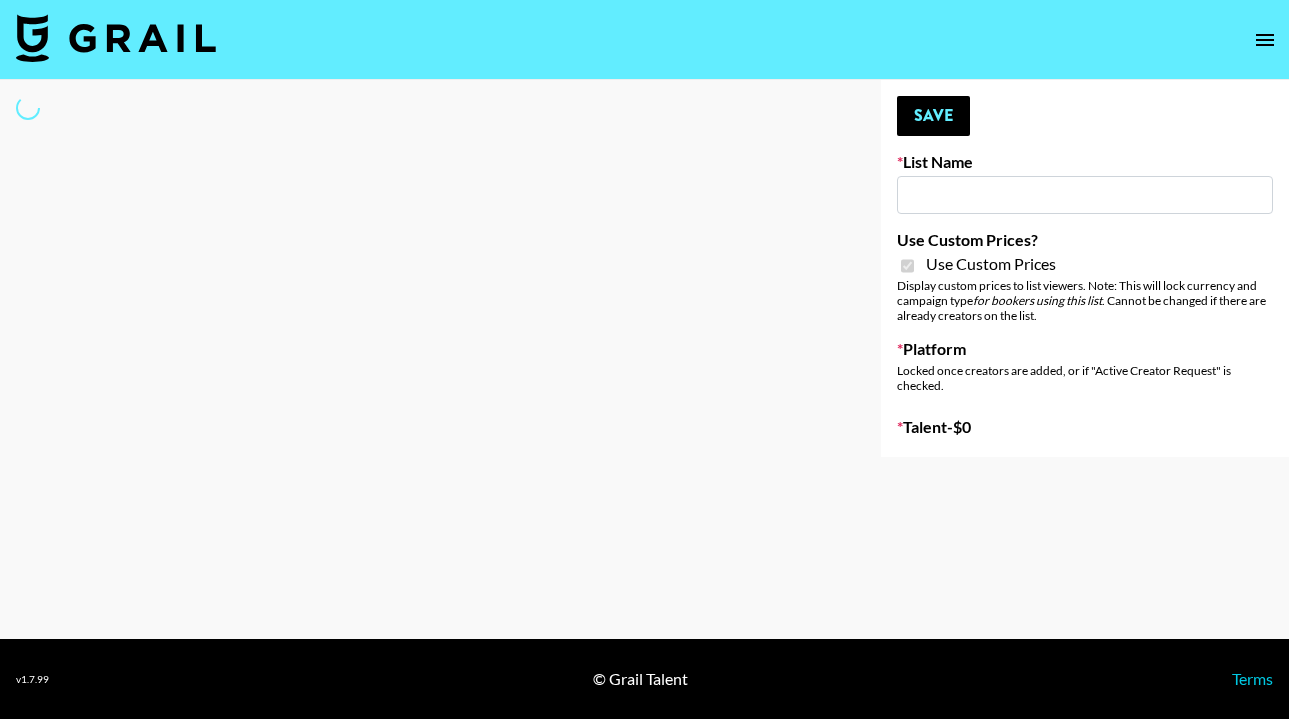 type on "Lip Liner Stain (8th Aug)" 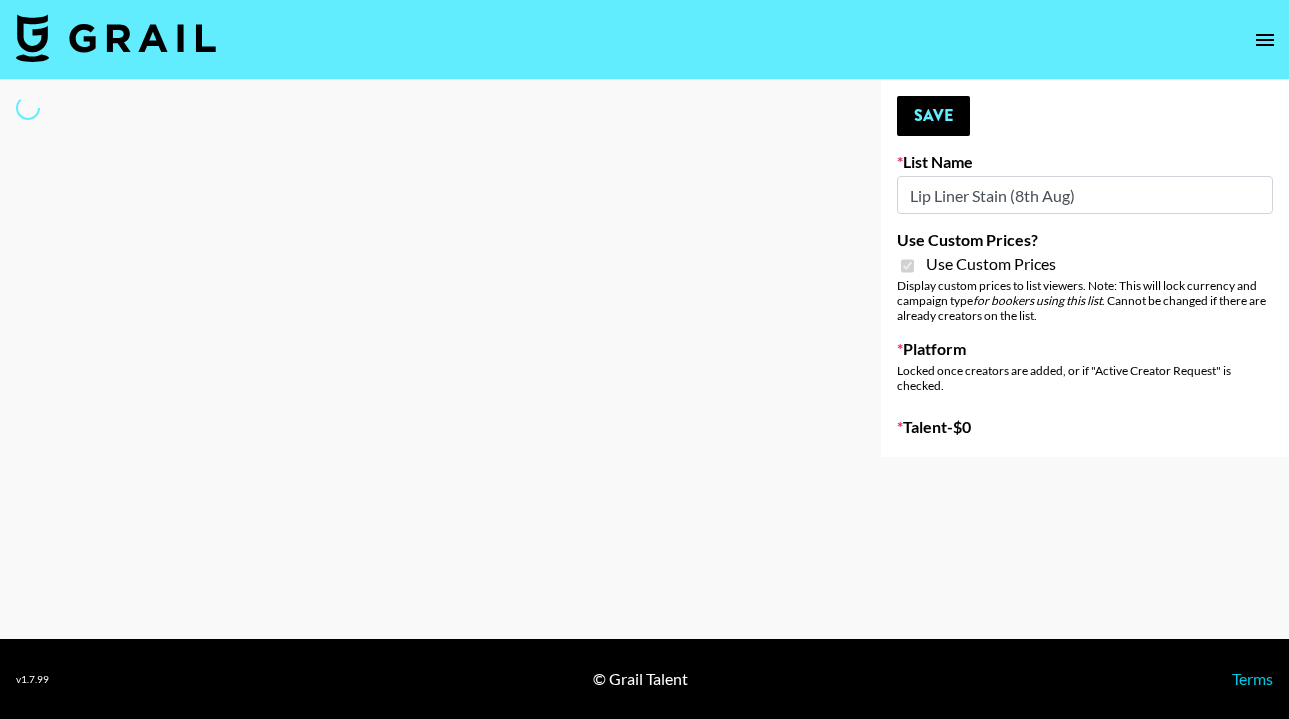 select on "Brand" 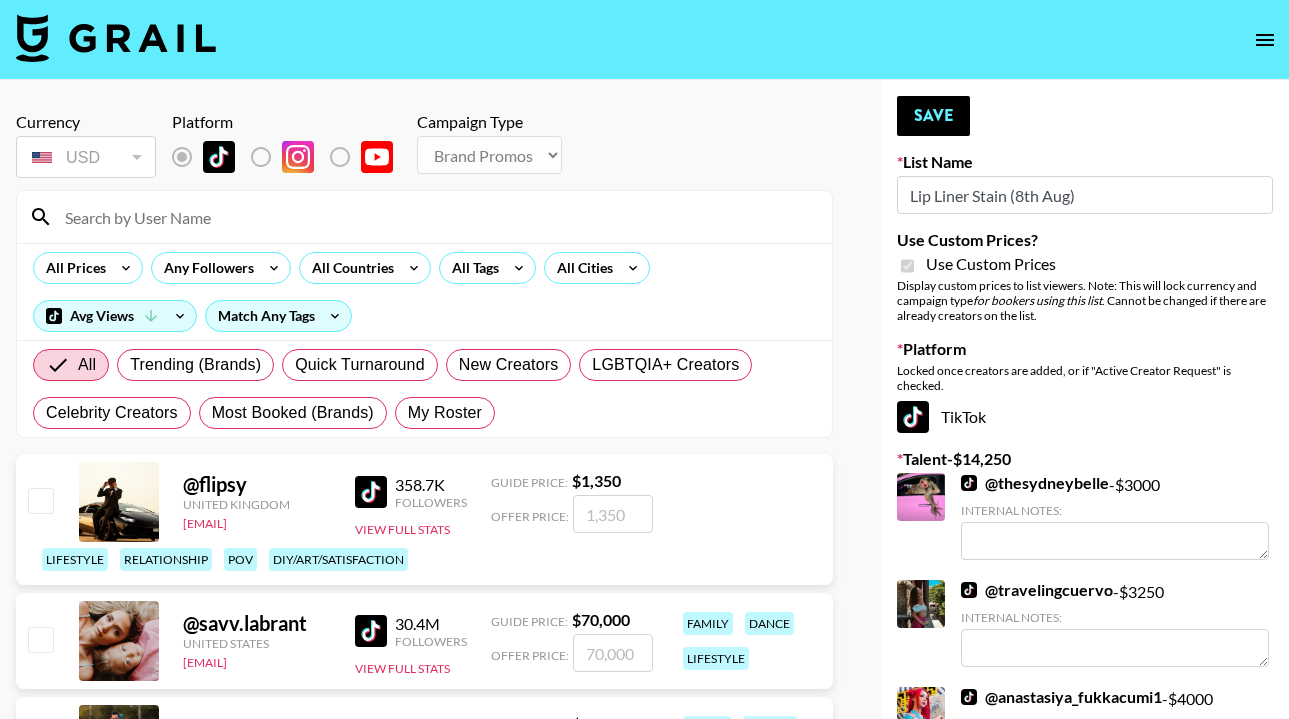 click at bounding box center (436, 217) 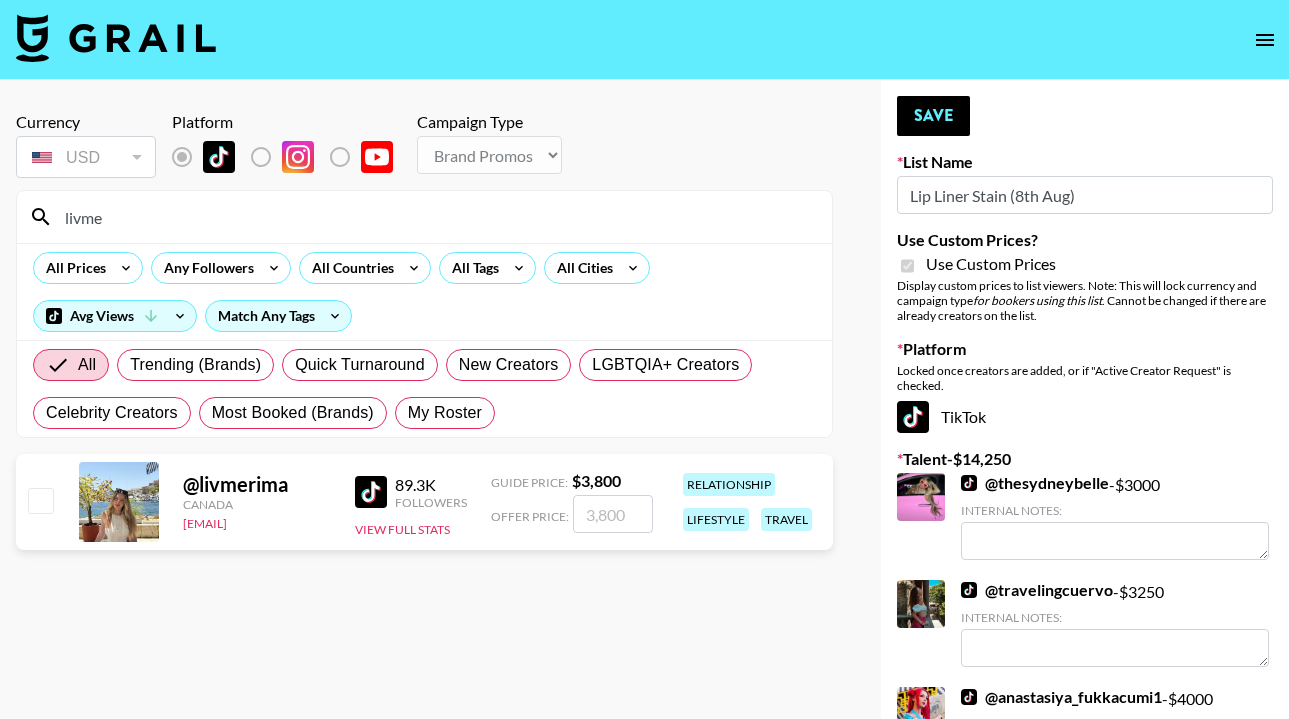 type on "livme" 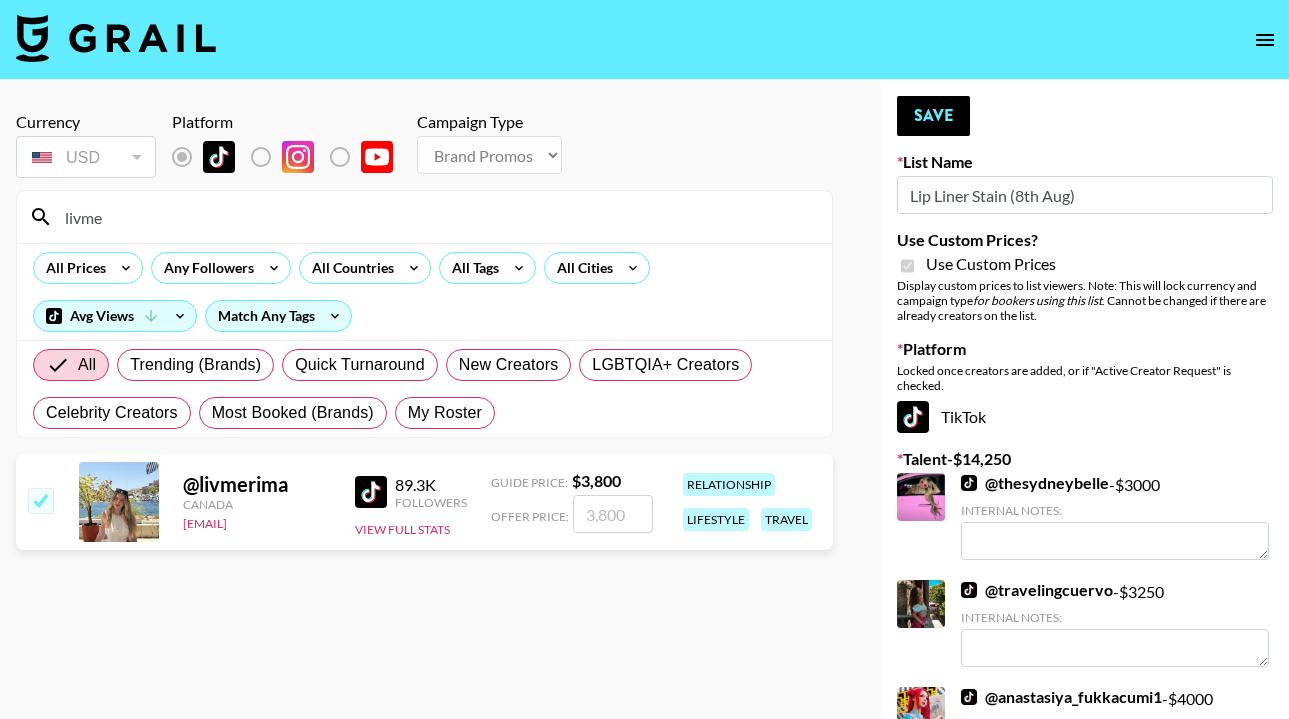 checkbox on "true" 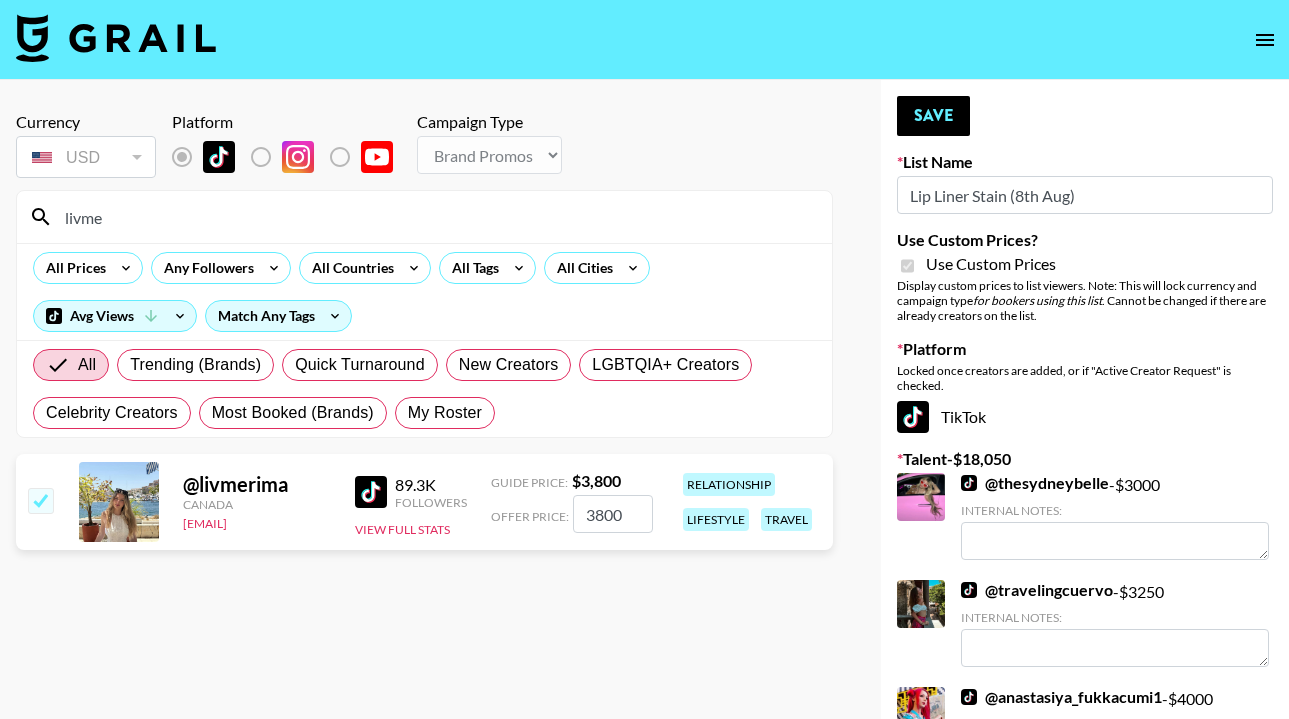 drag, startPoint x: 624, startPoint y: 510, endPoint x: 524, endPoint y: 509, distance: 100.005 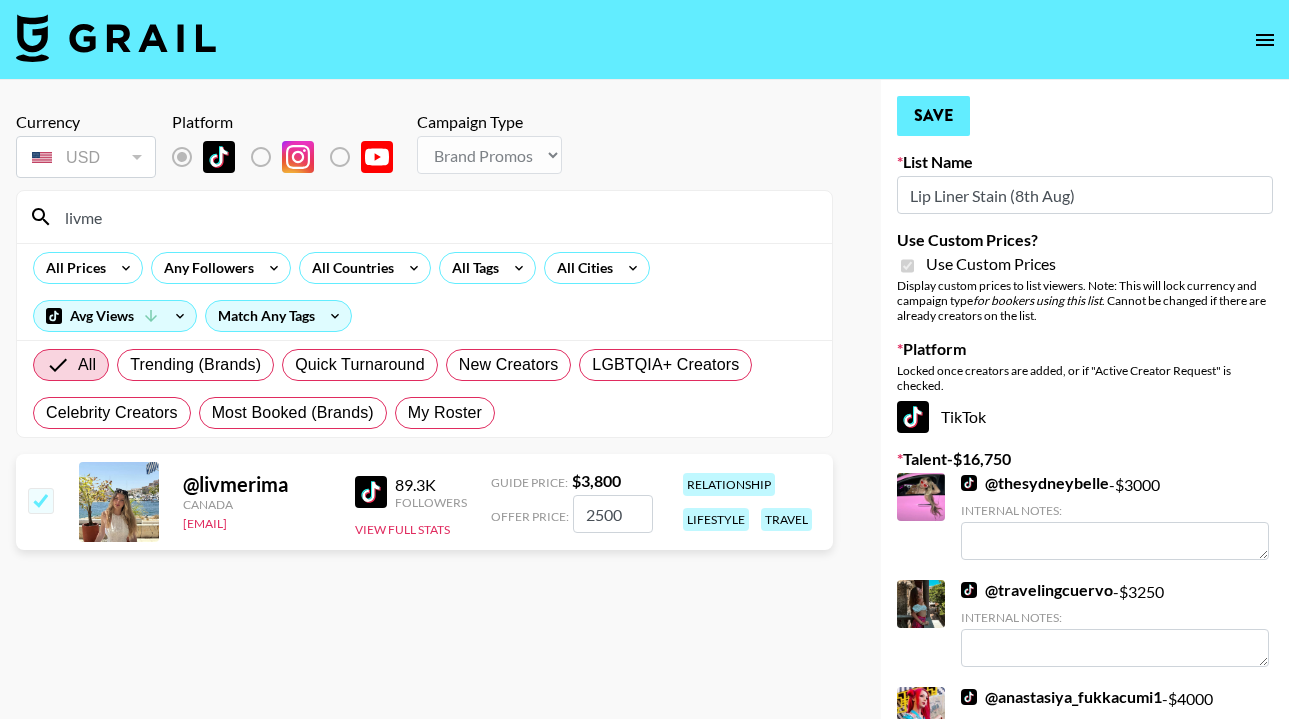 type on "2500" 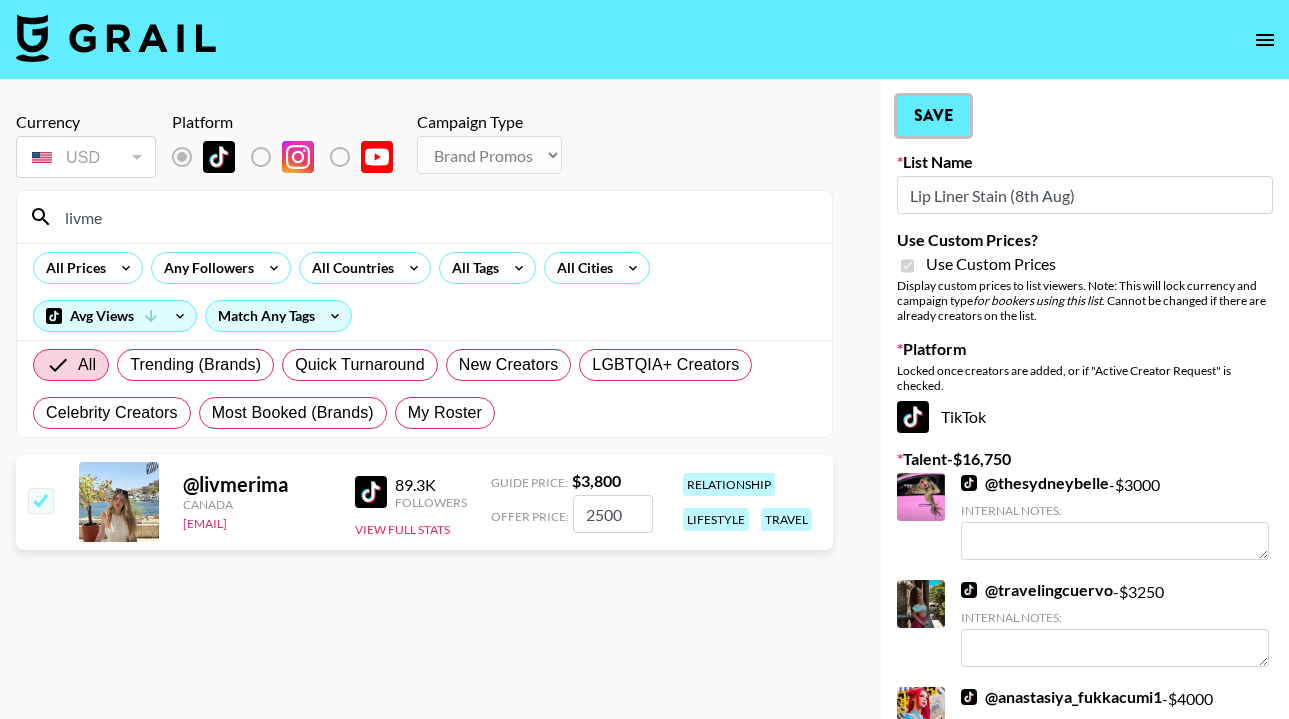 click on "Save" at bounding box center (933, 116) 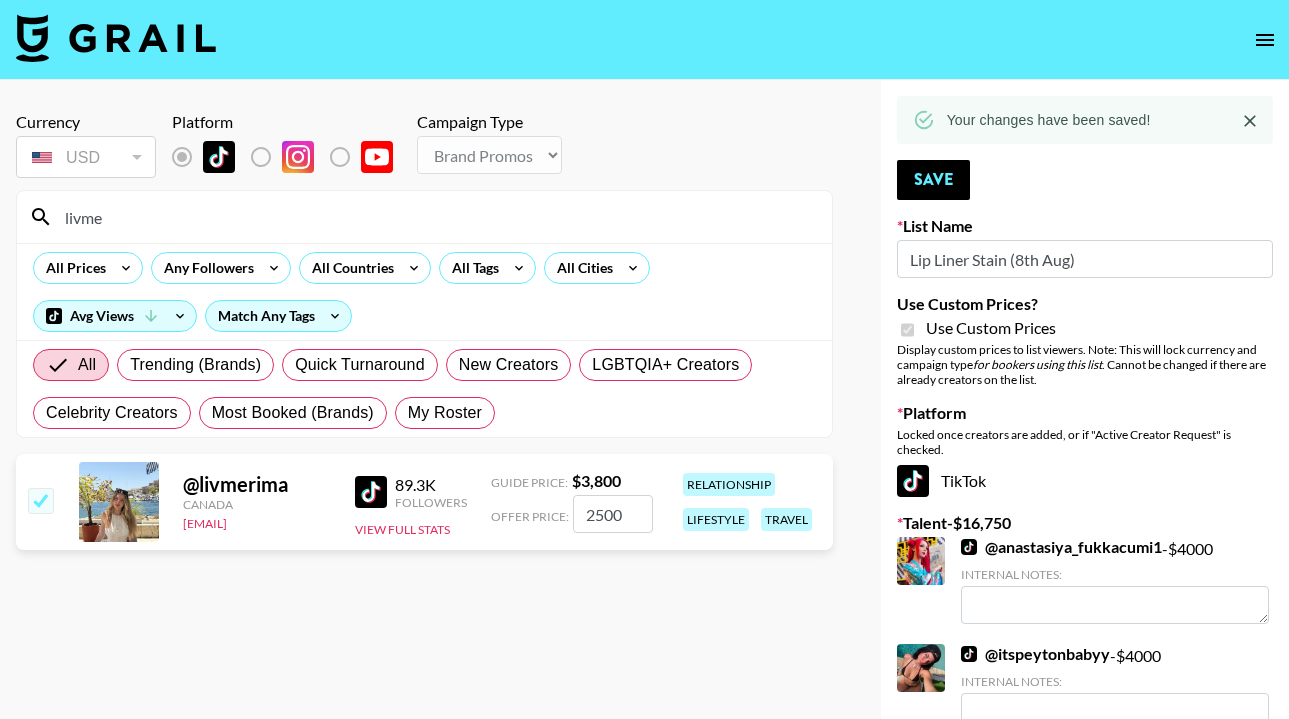 drag, startPoint x: 172, startPoint y: 221, endPoint x: -20, endPoint y: 200, distance: 193.14502 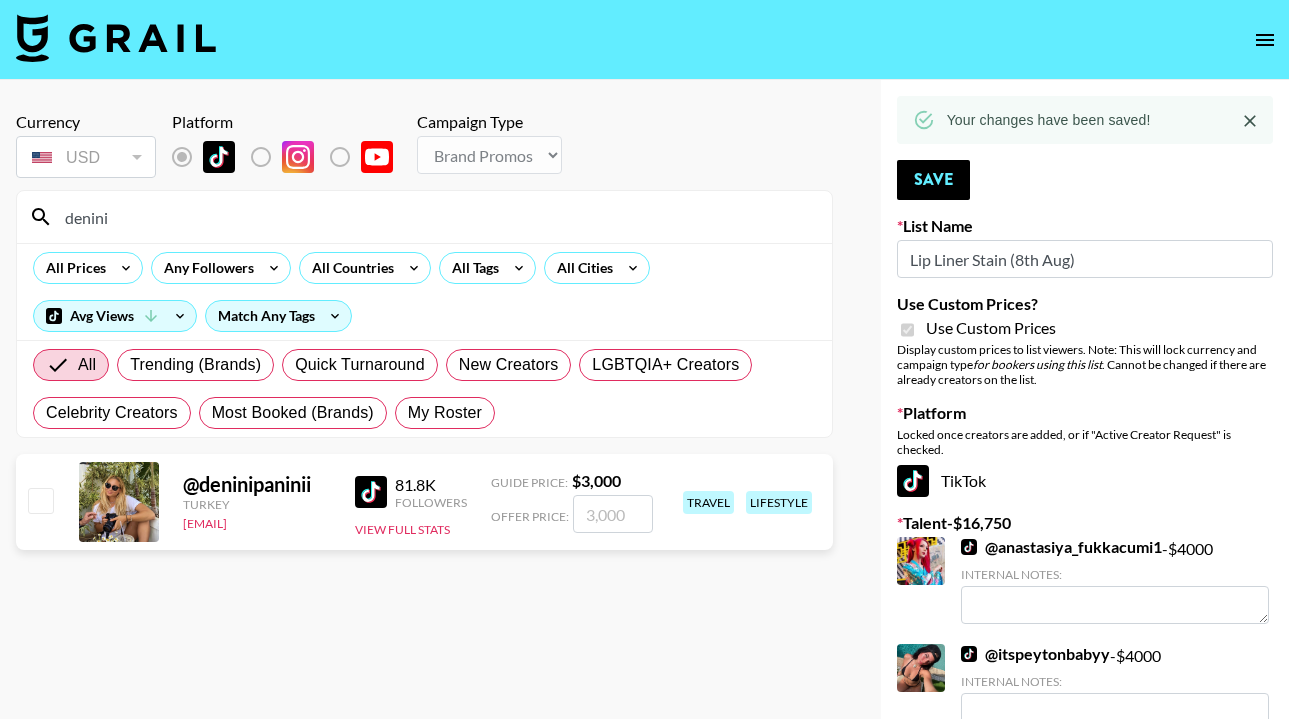 type on "denini" 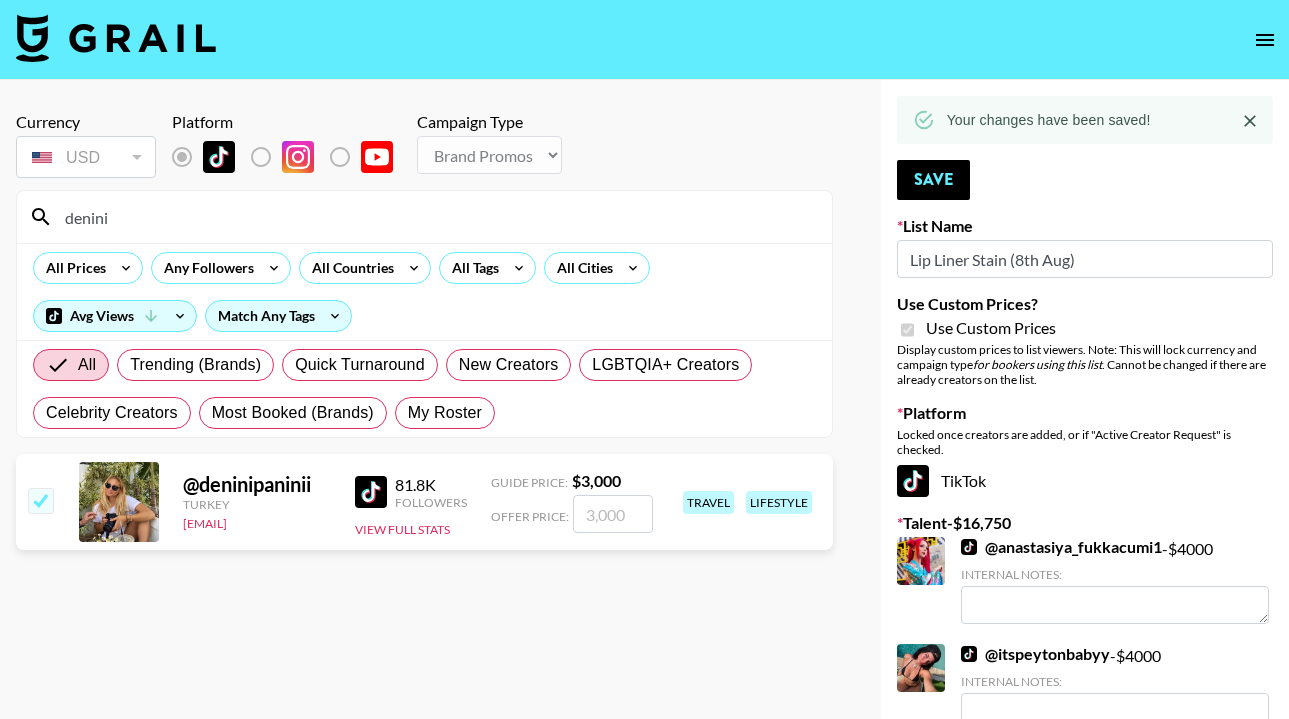 checkbox on "true" 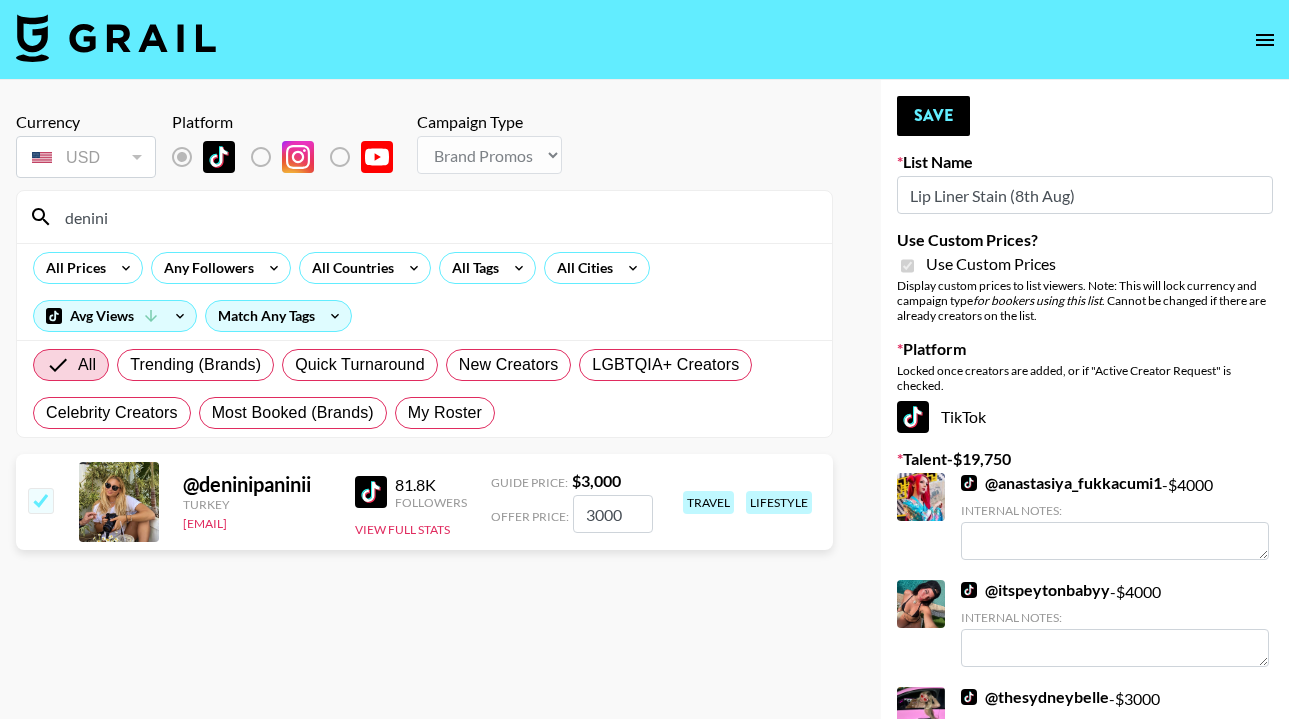 drag, startPoint x: 632, startPoint y: 520, endPoint x: 483, endPoint y: 514, distance: 149.12076 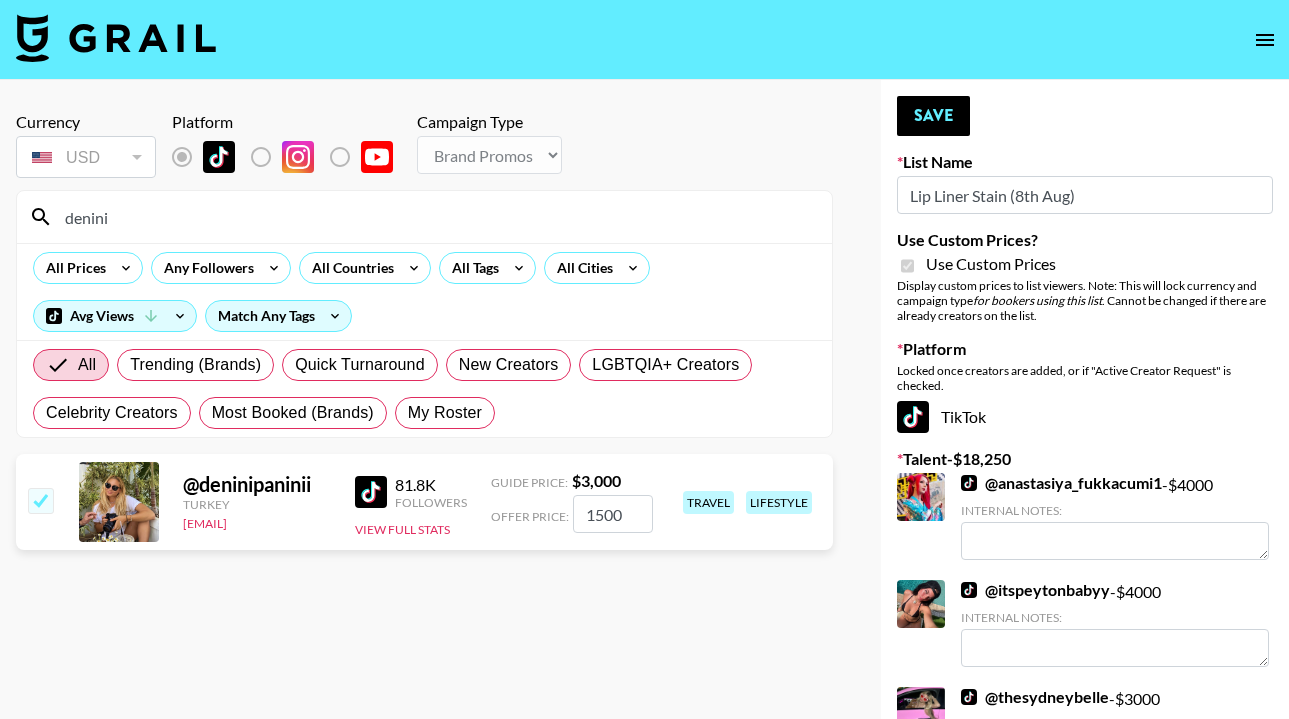 type on "1500" 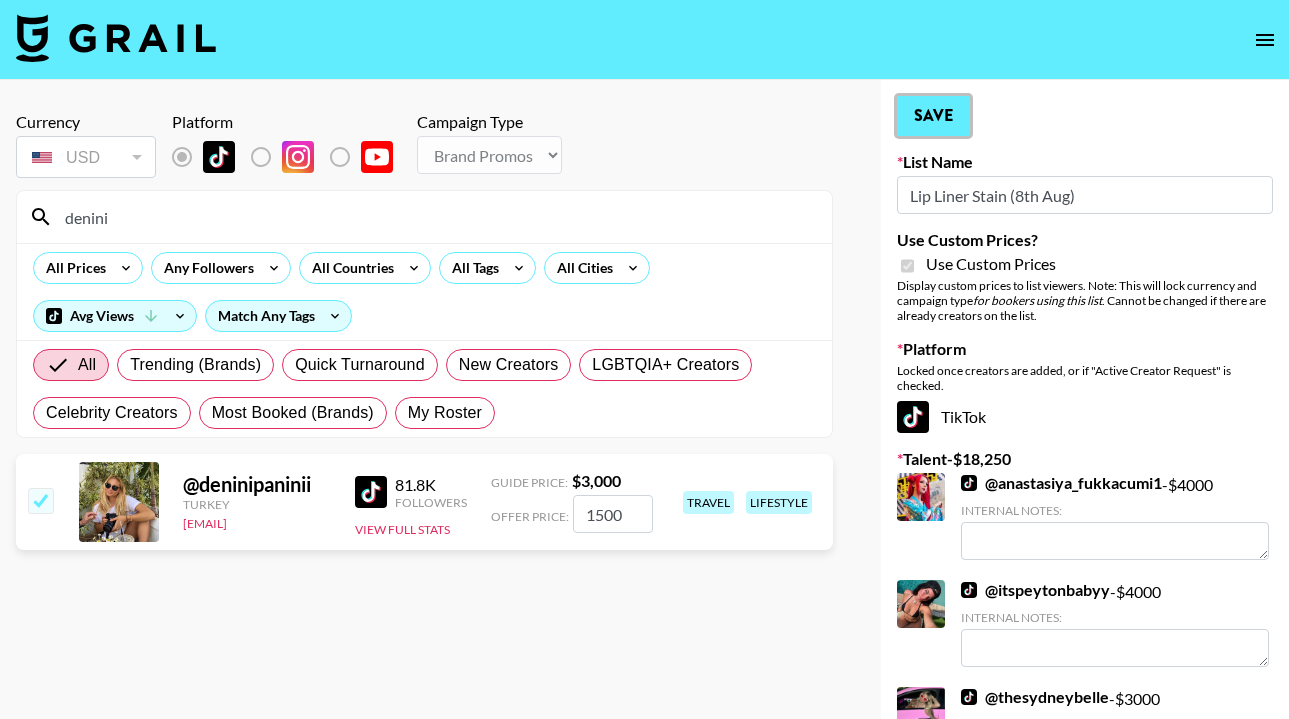 click on "Save" at bounding box center [933, 116] 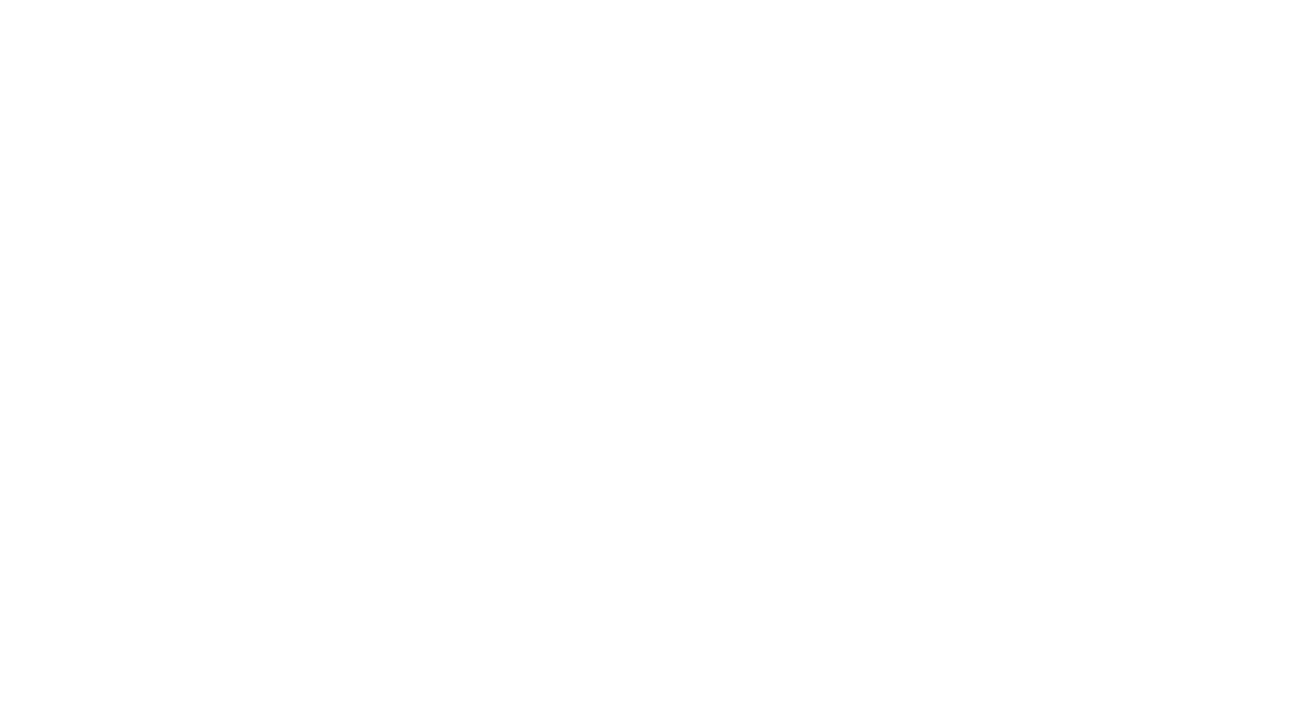 scroll, scrollTop: 0, scrollLeft: 0, axis: both 